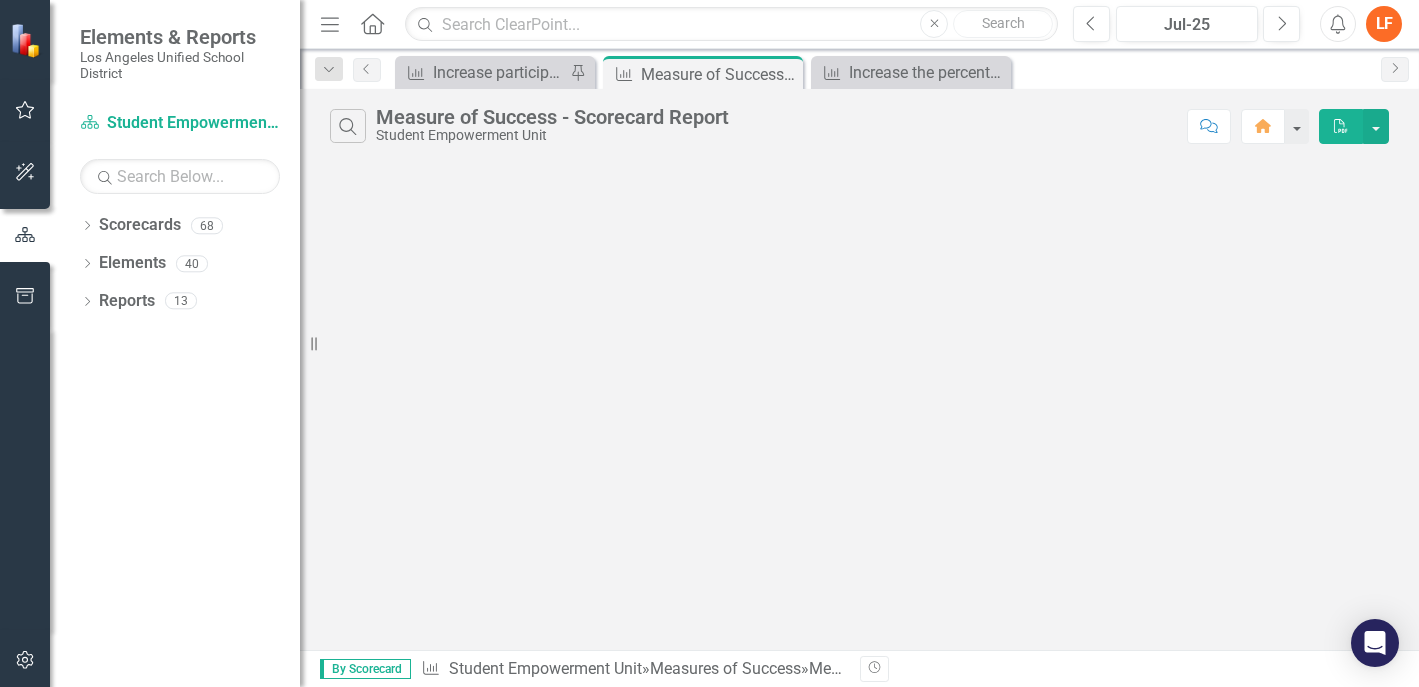 scroll, scrollTop: 0, scrollLeft: 0, axis: both 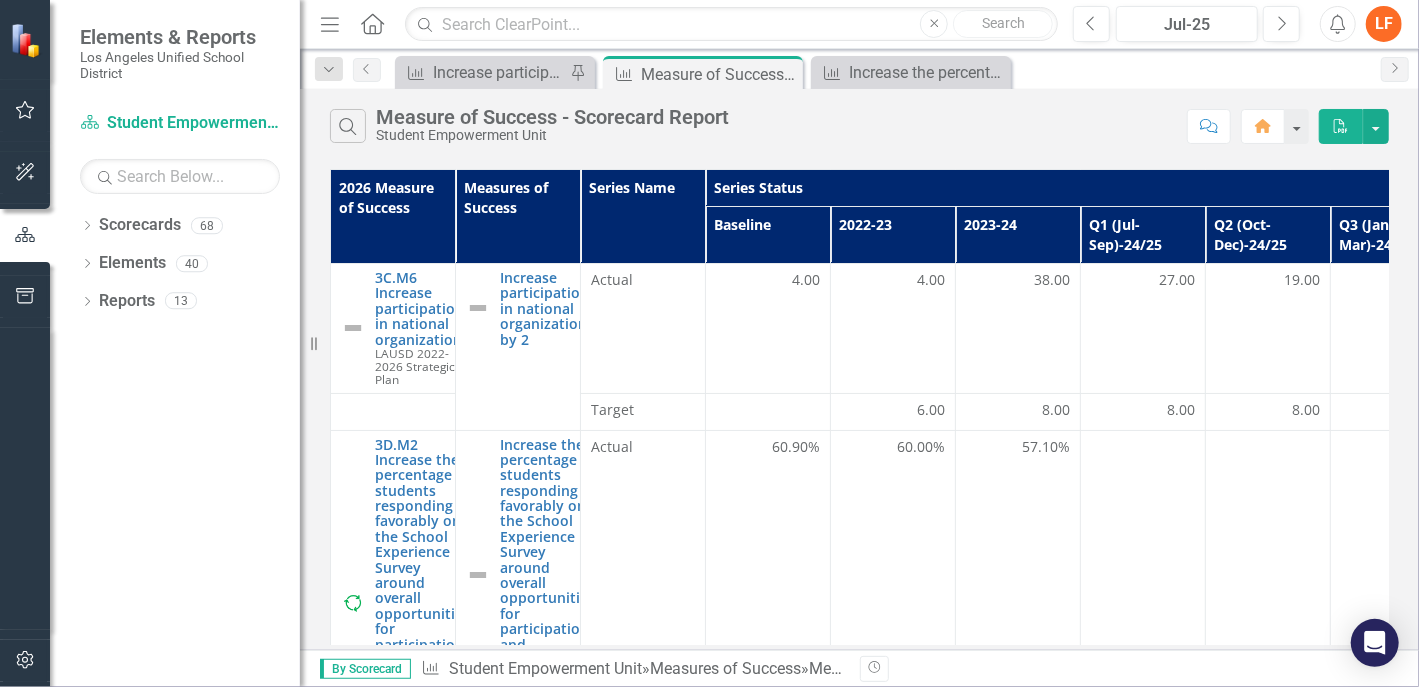 click on "2026 Measure of Success Measures of Success Series Name Series Status Successes (Internal) Challenges (Internal) Baseline 2022-23 2023-24 Q1 (Jul-Sep)-24/25 Q2 (Oct-Dec)-24/25 Q3 (Jan-Mar)-24/25 Q4 (Apr-Jun)-24/25 2024-25 2025-26 Q1 (Jul-Sep)-24/25 Q2 (Oct-Dec)-24/25 Q3 (Jan-Mar)-24/25 Q4 (Apr-Jun)-24/25 2024-25 Q1 (Jul-Sep)-24/25 Q2 (Oct-Dec)-24/25 Q3 (Jan-Mar)-24/25 Q4 (Apr-Jun)-24/25 2024-25 3C.M6 Increase participation in national organizations LAUSD 2022-2026 Strategic Plan Edit Edit Measures of Success Link Open Element Increase participation in national organizations by 2 Edit Edit Measures of Success Link Open Element Actual 4.00 4.00 38.00 27.00 19.00 36.00 38.00 Target 6.00 8.00 8.00 8.00 8.00 8.00 10.00 200.00 3D.M2 Increase the percentage of students responding favorably on the School Experience Survey around overall opportunities for participation and leadership by 2 percentage points annually LAUSD 2022-2026 Strategic Plan Edit Edit Measures of Success Link Open Element Edit Link Open Element" at bounding box center [859, 407] 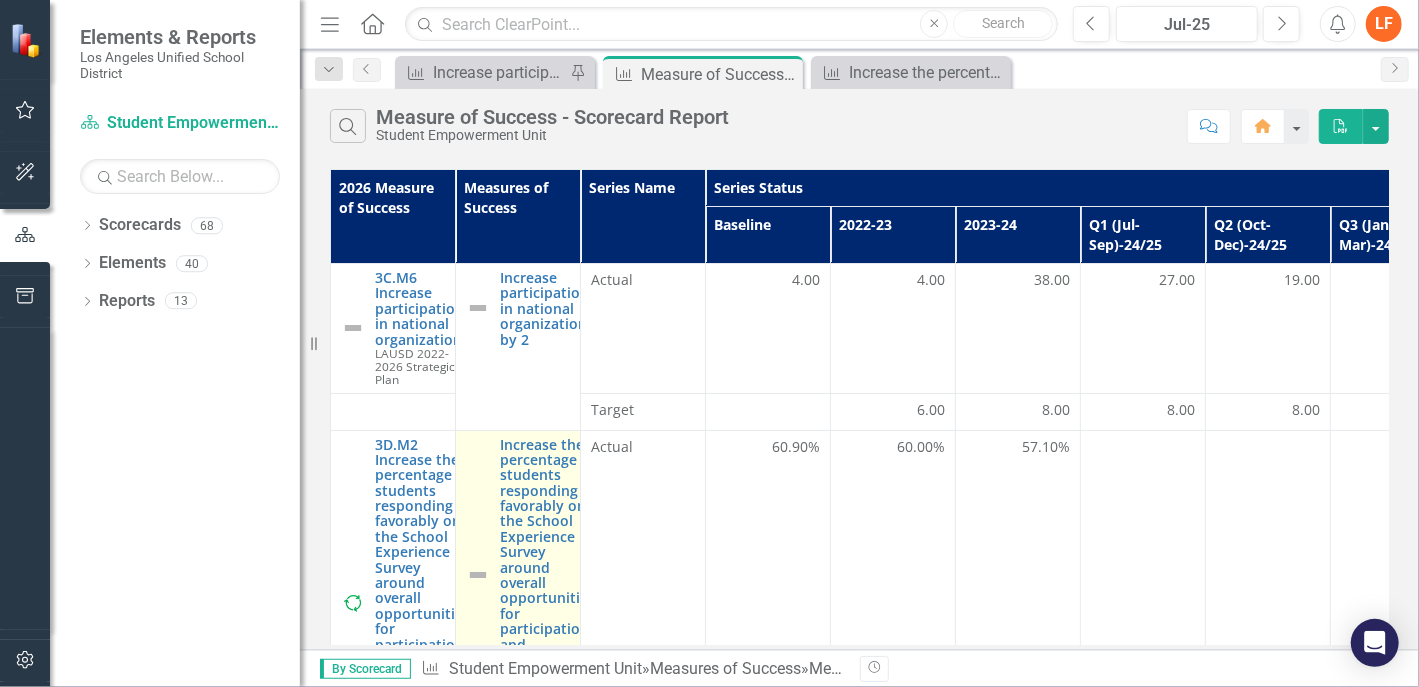 click at bounding box center [478, 575] 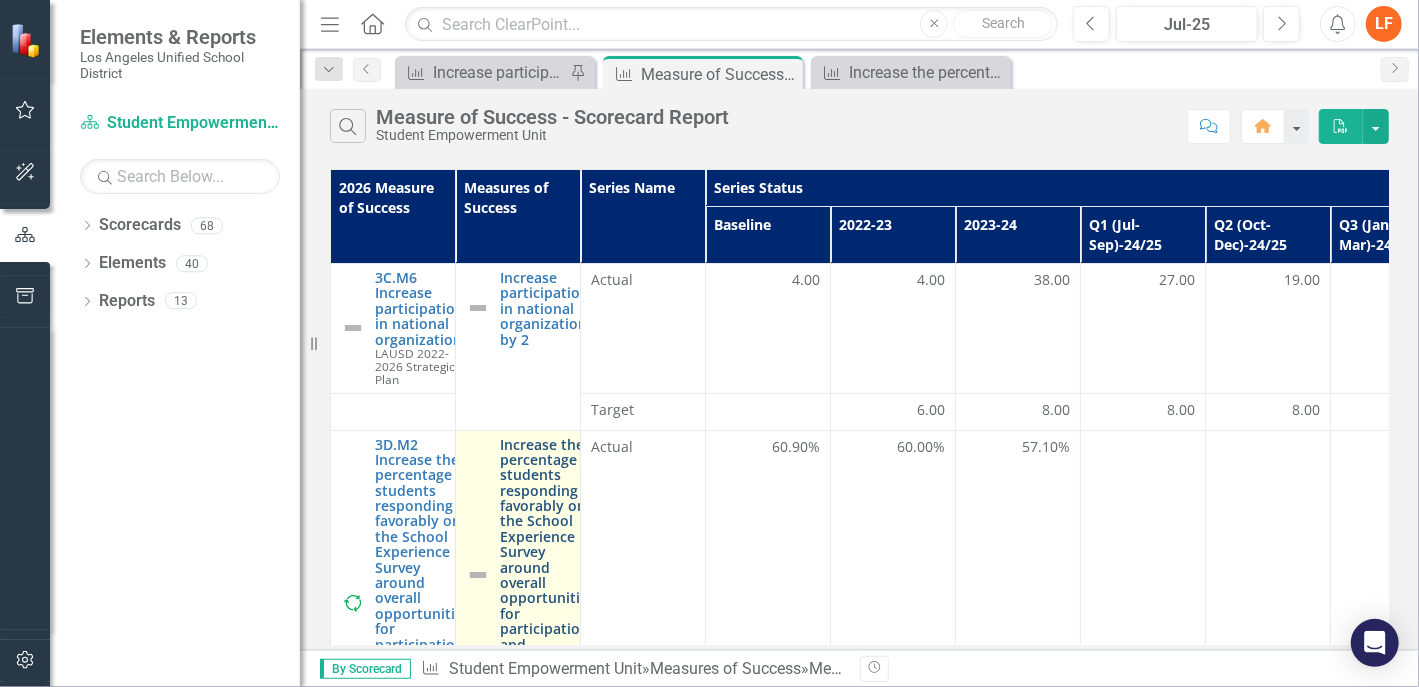 click on "Increase the percentage of students responding favorably on the School Experience Survey around overall opportunities for participation and leadership by 2 percentage points annually" at bounding box center [547, 575] 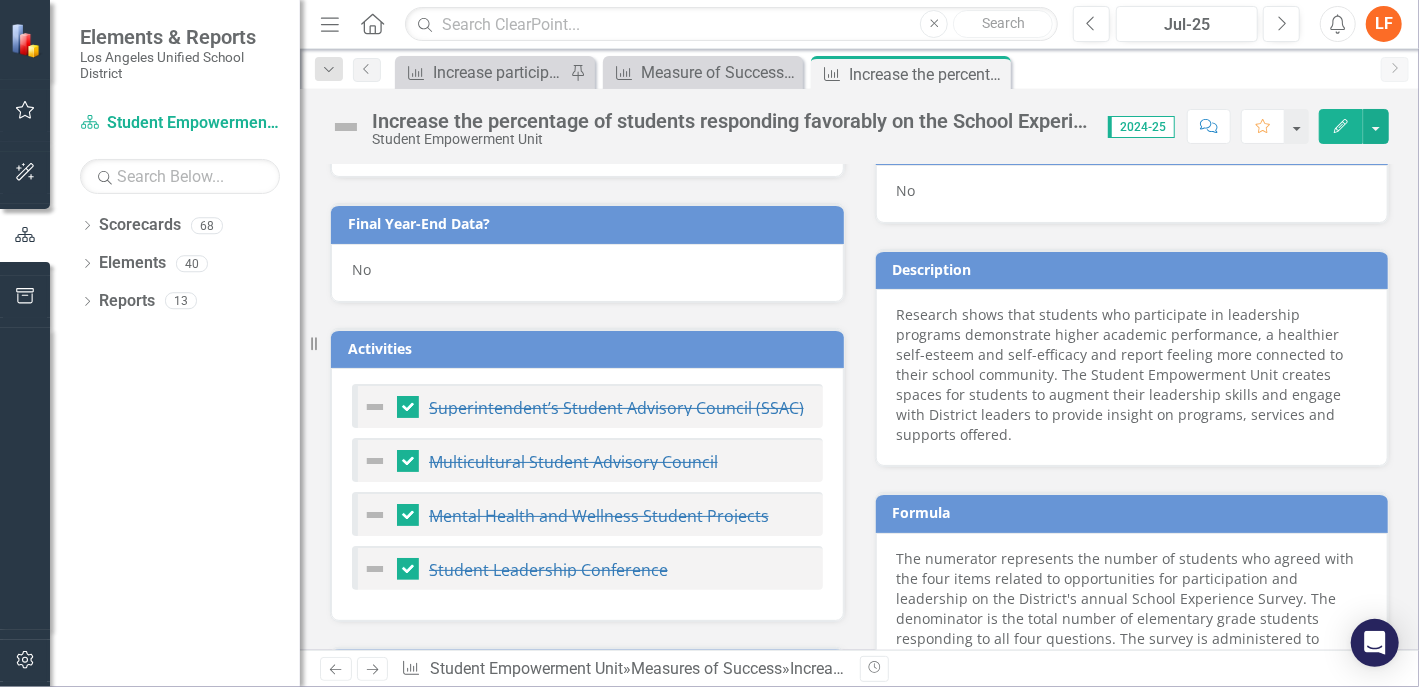 scroll, scrollTop: 954, scrollLeft: 0, axis: vertical 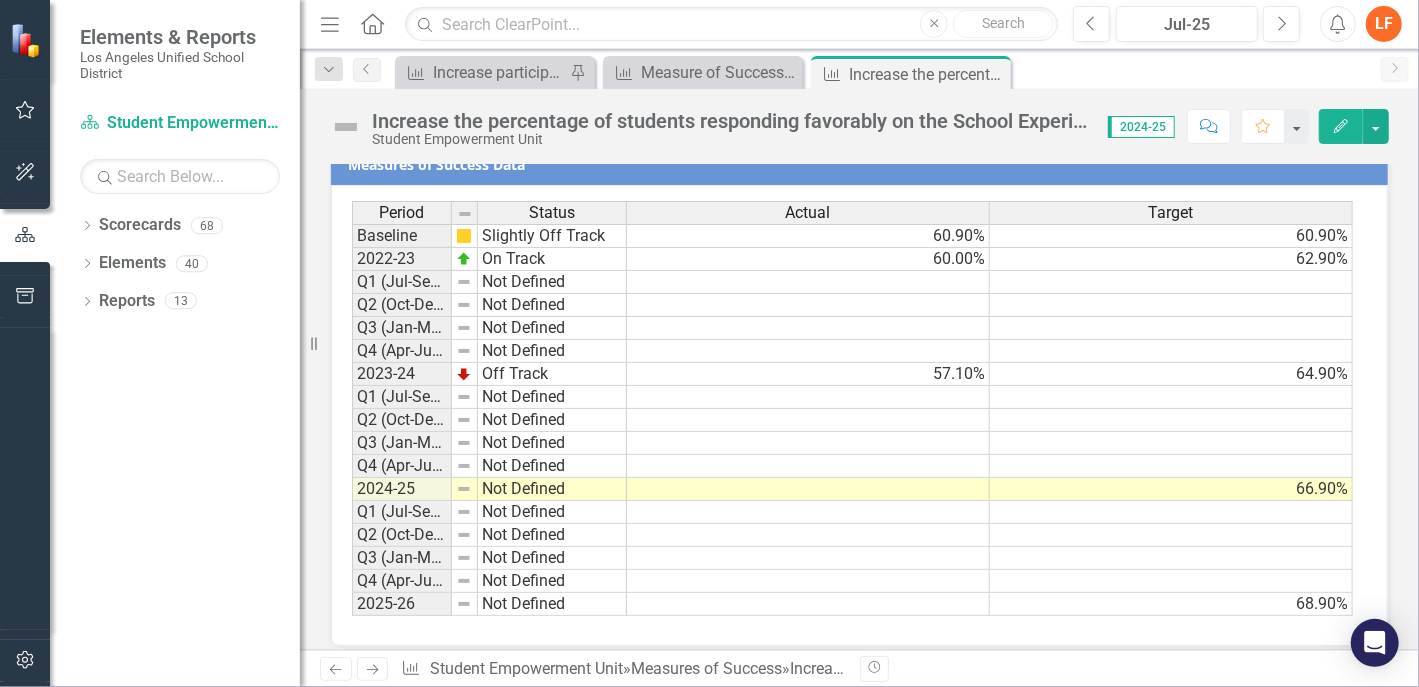 click at bounding box center [808, 489] 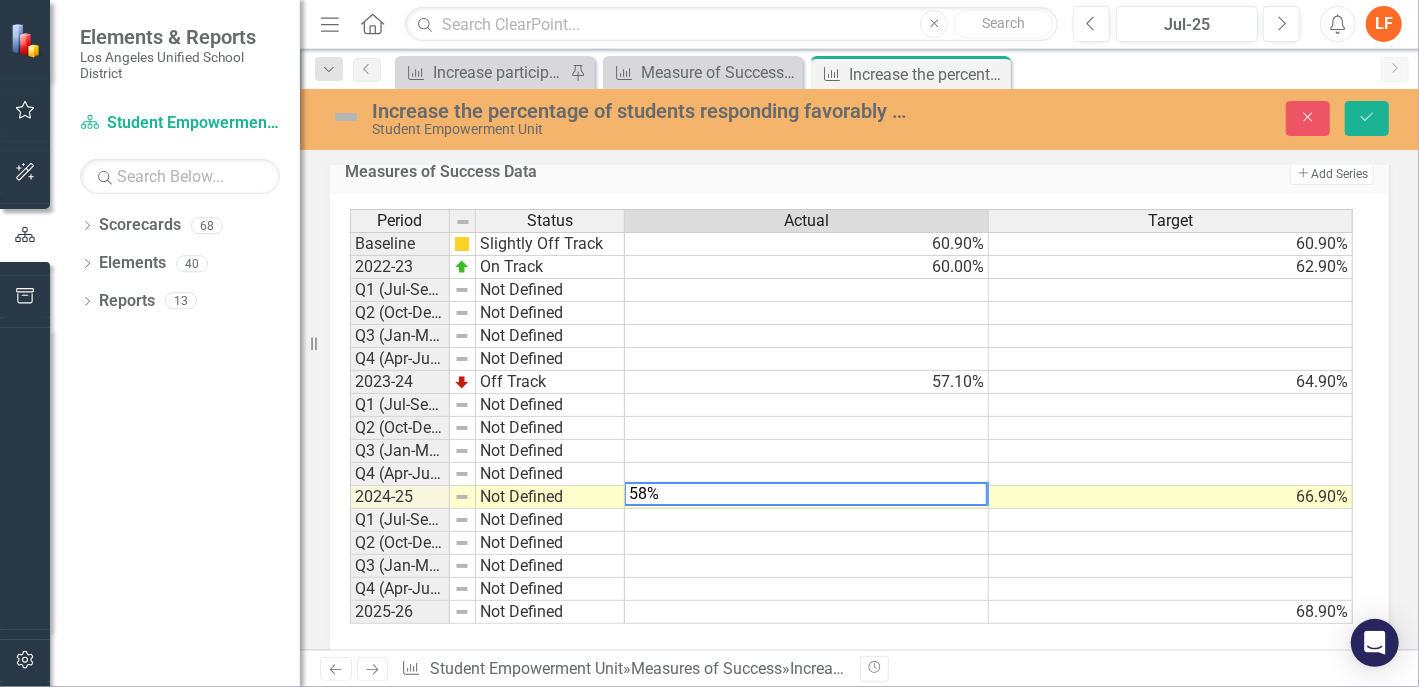 click at bounding box center [807, 566] 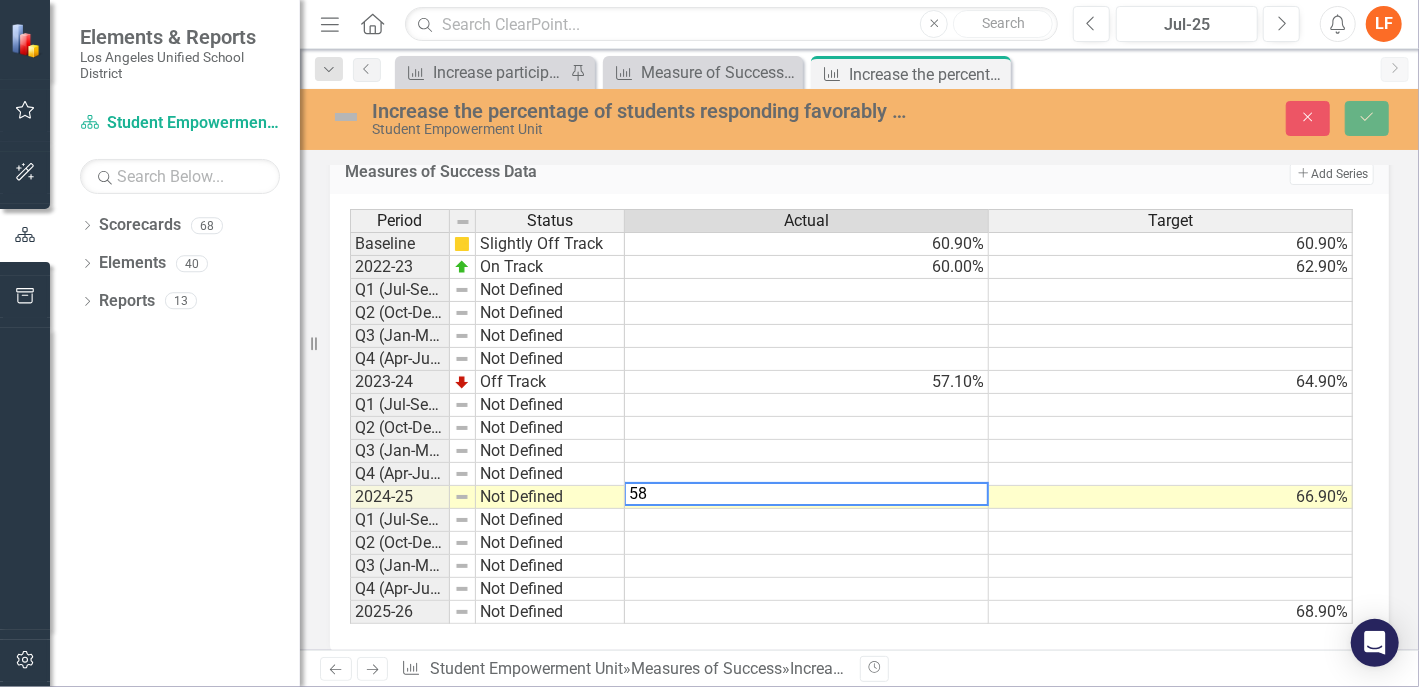type on "58" 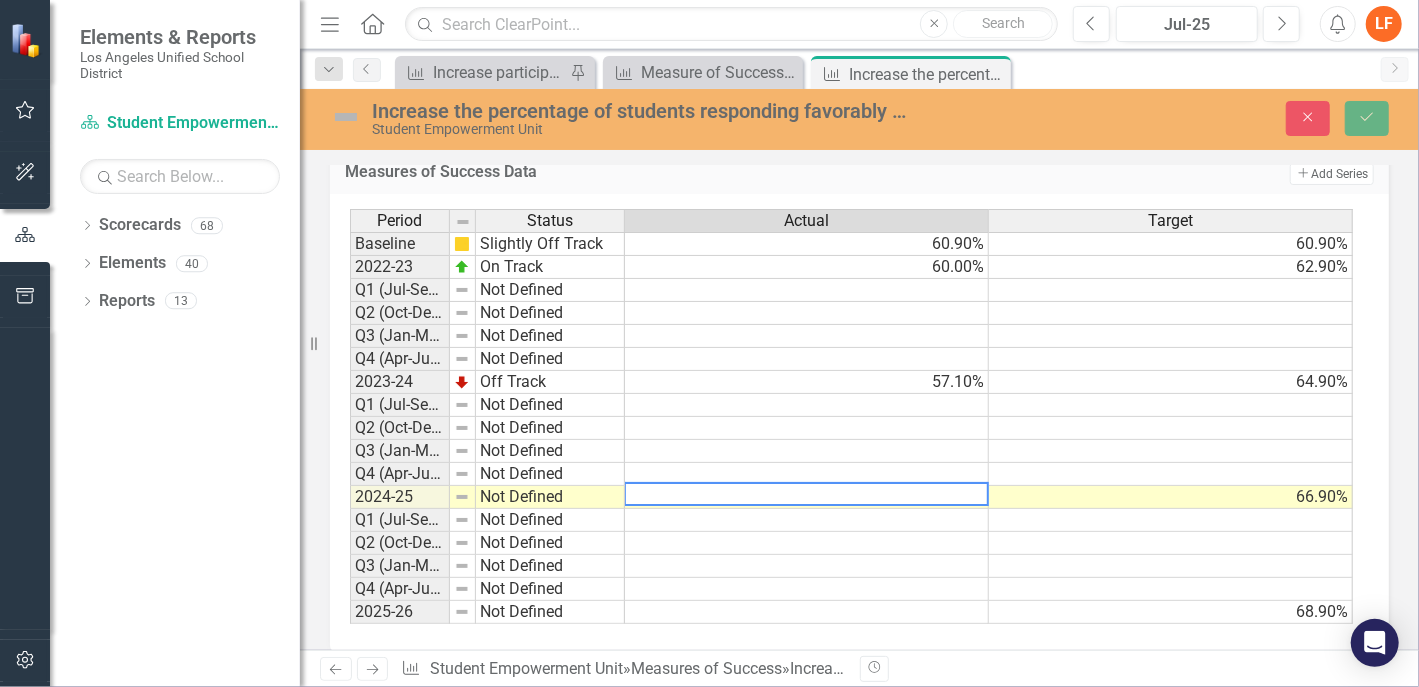 click at bounding box center [807, 543] 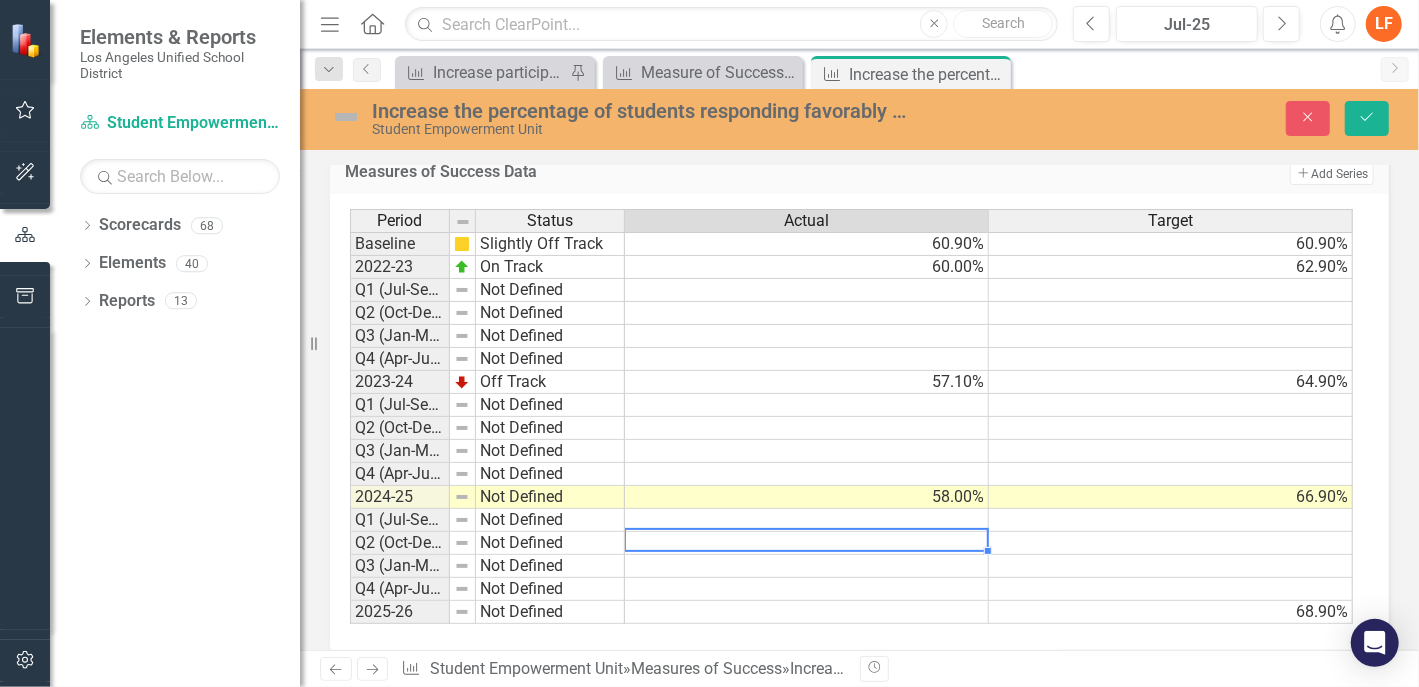 click at bounding box center [807, 612] 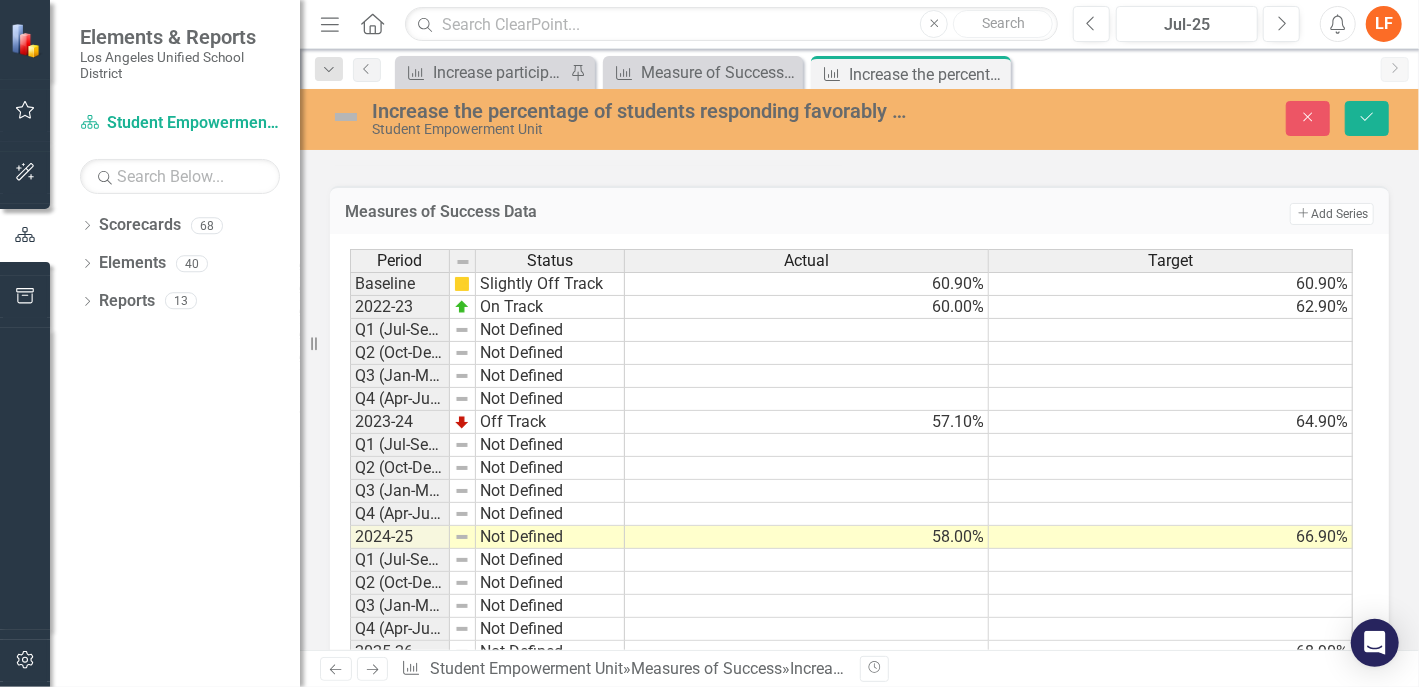 scroll, scrollTop: 1951, scrollLeft: 0, axis: vertical 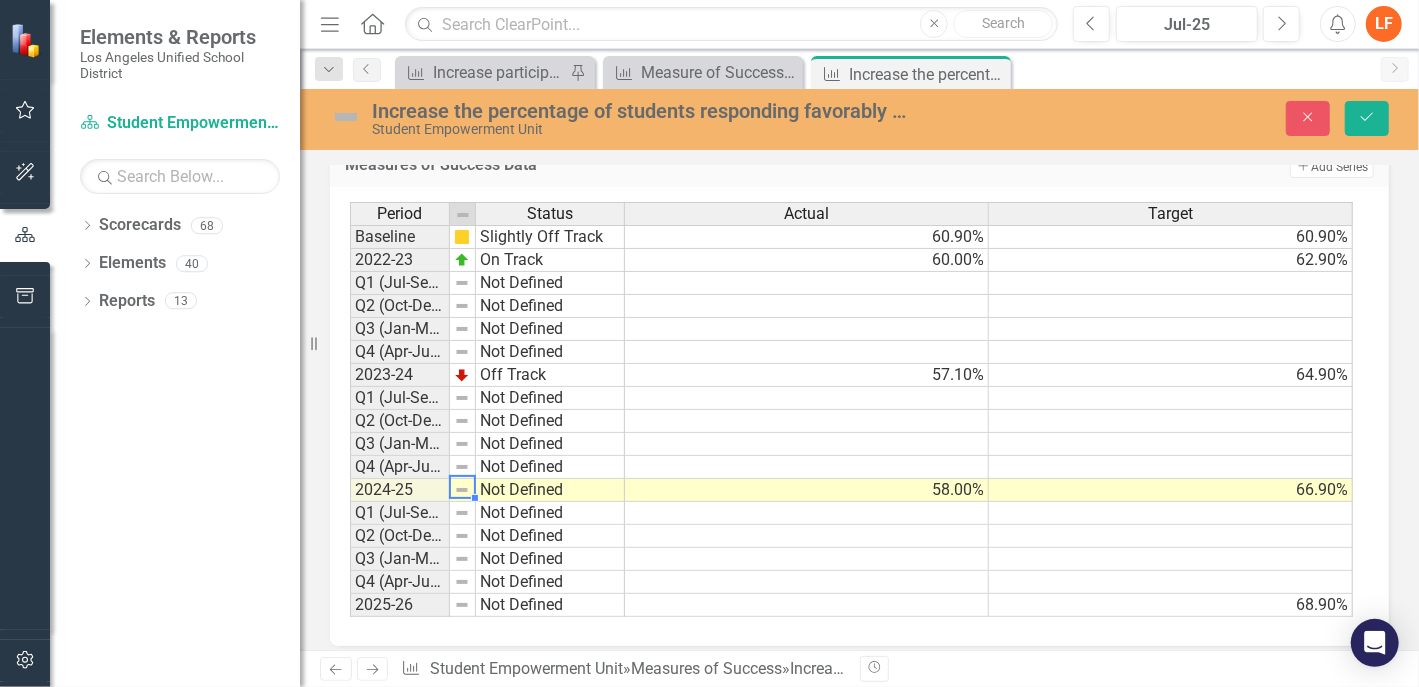 click on "Period Status Baseline Slightly Off Track 2022-23 On Track Q1 (Jul-Sep)-23/24 Not Defined Q2 (Oct-Dec)-23/24 Not Defined Q3 (Jan-Mar)-23/24 Not Defined Q4 (Apr-Jun)-23/24 Not Defined 2023-24 Off Track Q1 (Jul-Sep)-24/25 Not Defined Q2 (Oct-Dec)-24/25 Not Defined Q3 (Jan-Mar)-24/25 Not Defined Q4 (Apr-Jun)-24/25 Not Defined 2024-25 Not Defined Q1 (Jul-Sep)-25/26 Not Defined Q2 (Oct-Dec)-25/26 Not Defined Q3 (Jan-Mar)-25/26 Not Defined Q4 (Apr-Jun)-25/26 Not Defined 2025-26 Not Defined" at bounding box center (350, 409) 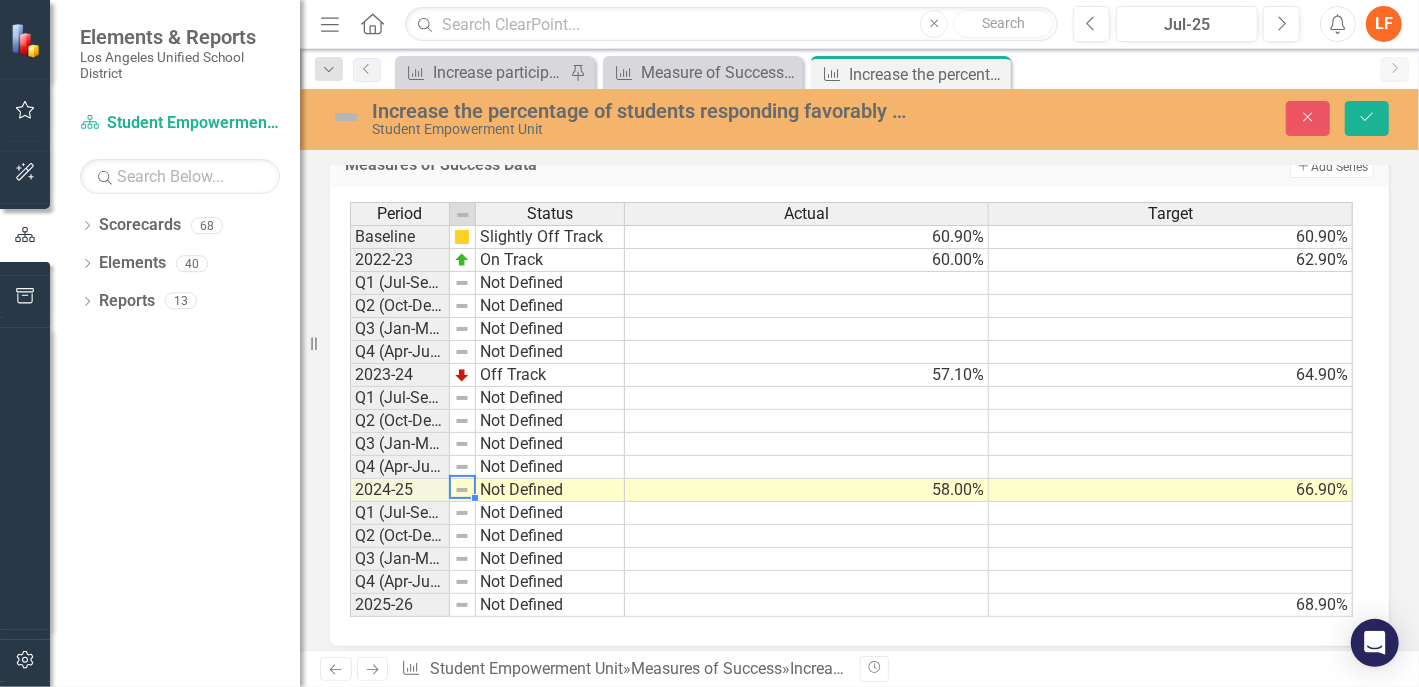 click at bounding box center (462, 490) 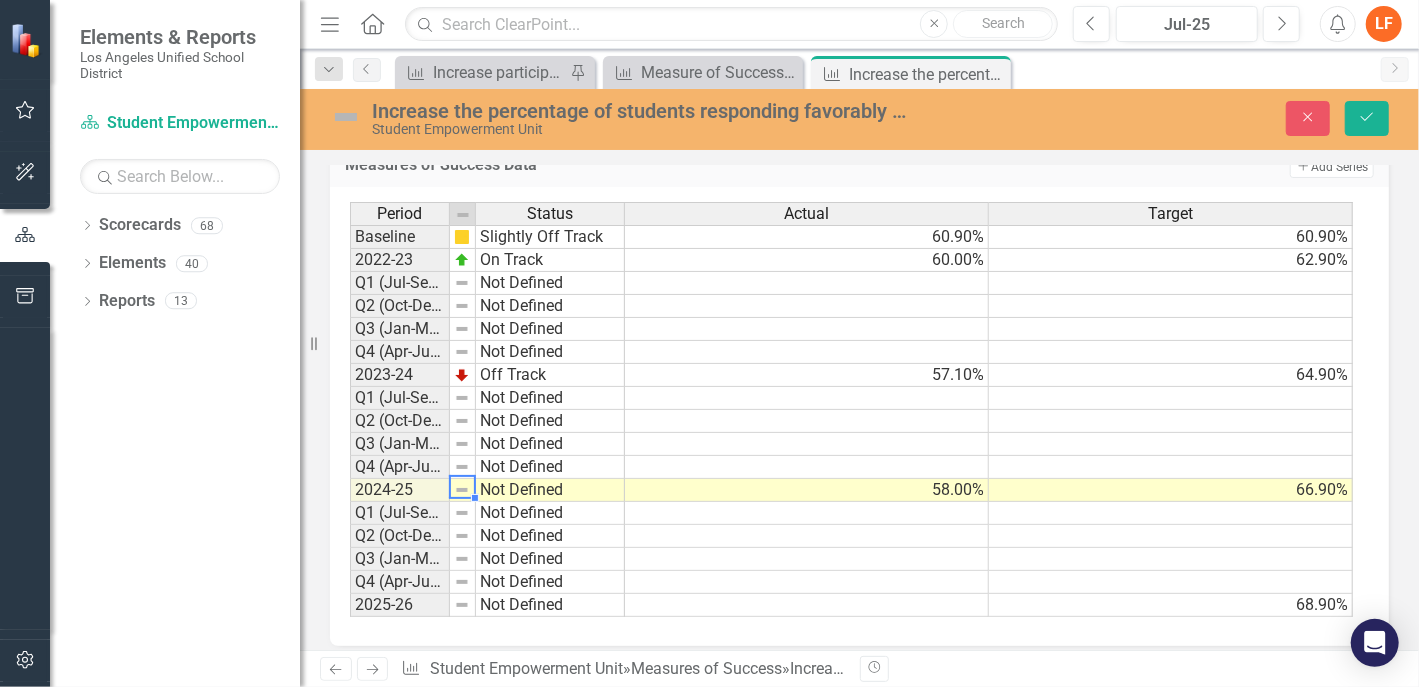 click at bounding box center [462, 490] 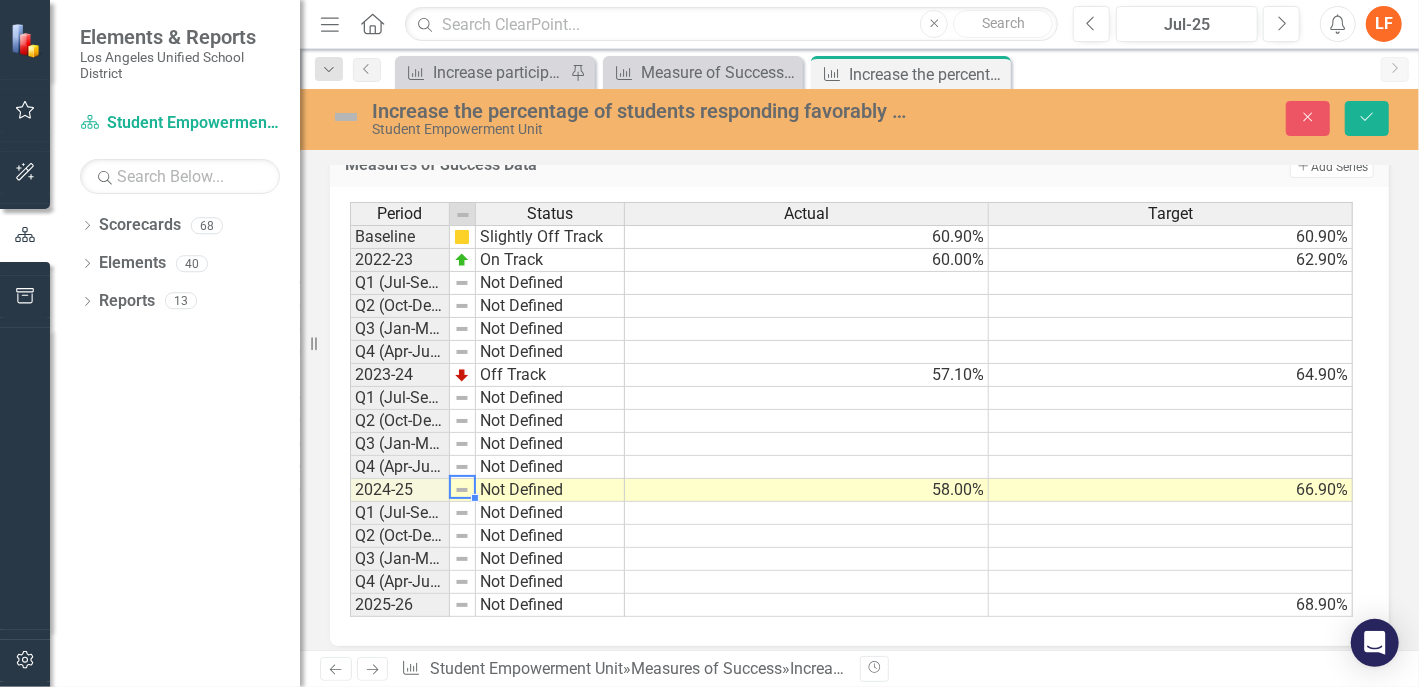 click at bounding box center [462, 490] 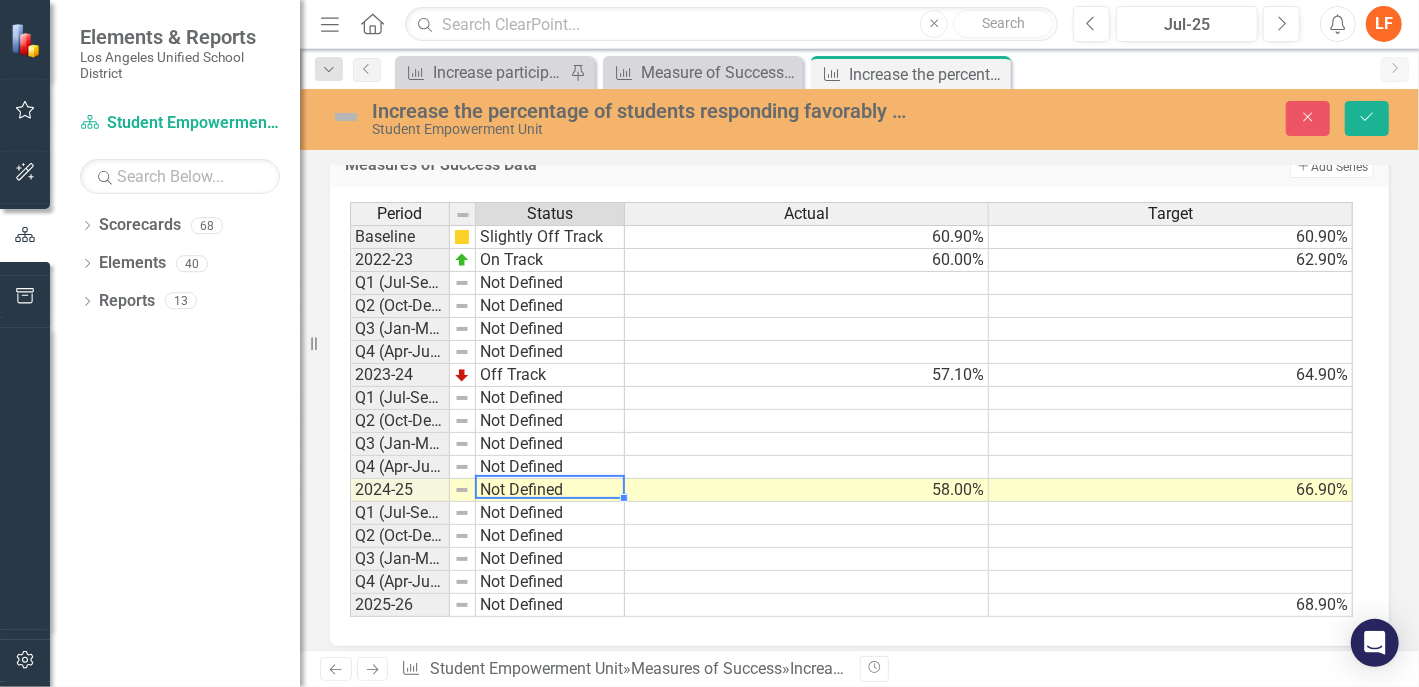 click on "Not Defined" at bounding box center (550, 490) 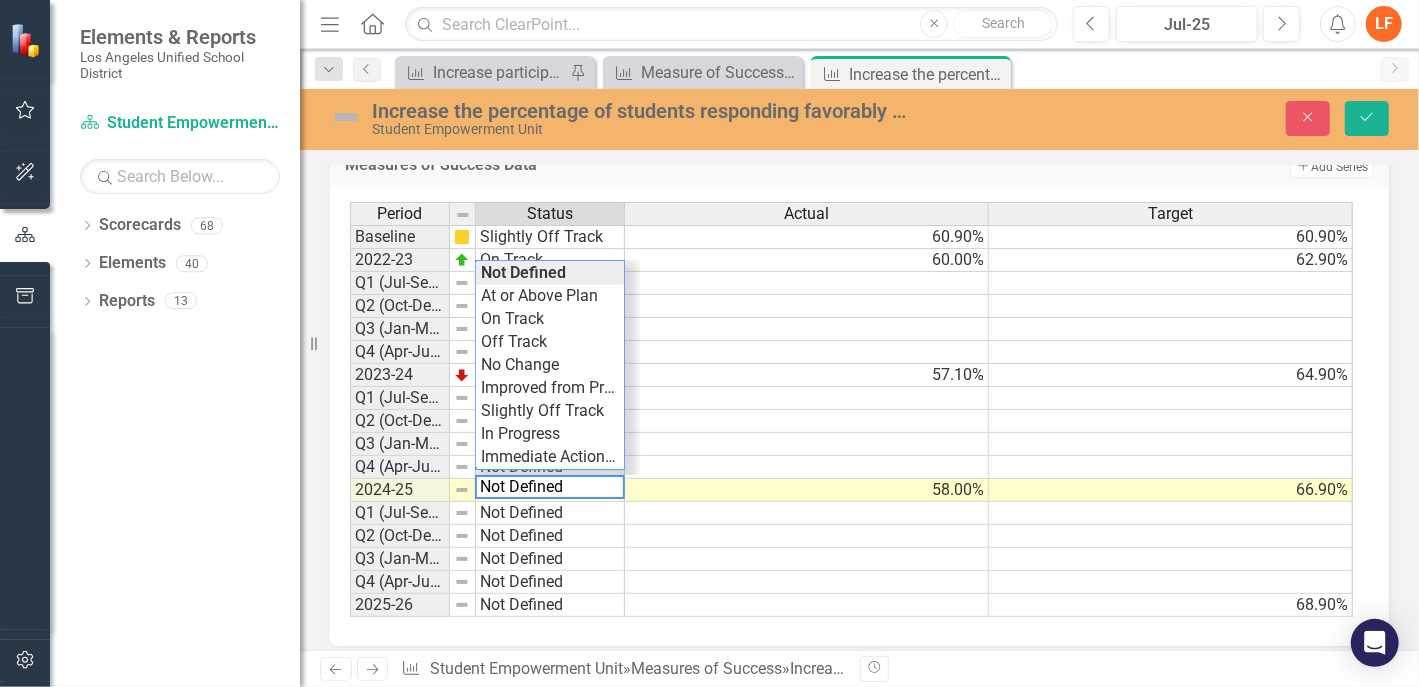click on "Period Status Baseline Slightly Off Track 2022-23 On Track Q1 (Jul-Sep)-23/24 Not Defined Q2 (Oct-Dec)-23/24 Not Defined Q3 (Jan-Mar)-23/24 Not Defined Q4 (Apr-Jun)-23/24 Not Defined 2023-24 Off Track Q1 (Jul-Sep)-24/25 Not Defined Q2 (Oct-Dec)-24/25 Not Defined Q3 (Jan-Mar)-24/25 Not Defined Q4 (Apr-Jun)-24/25 Not Defined 2024-25 Not Defined Q1 (Jul-Sep)-25/26 Not Defined Q2 (Oct-Dec)-25/26 Not Defined Q3 (Jan-Mar)-25/26 Not Defined Q4 (Apr-Jun)-25/26 Not Defined 2025-26 Not Defined" at bounding box center [350, 409] 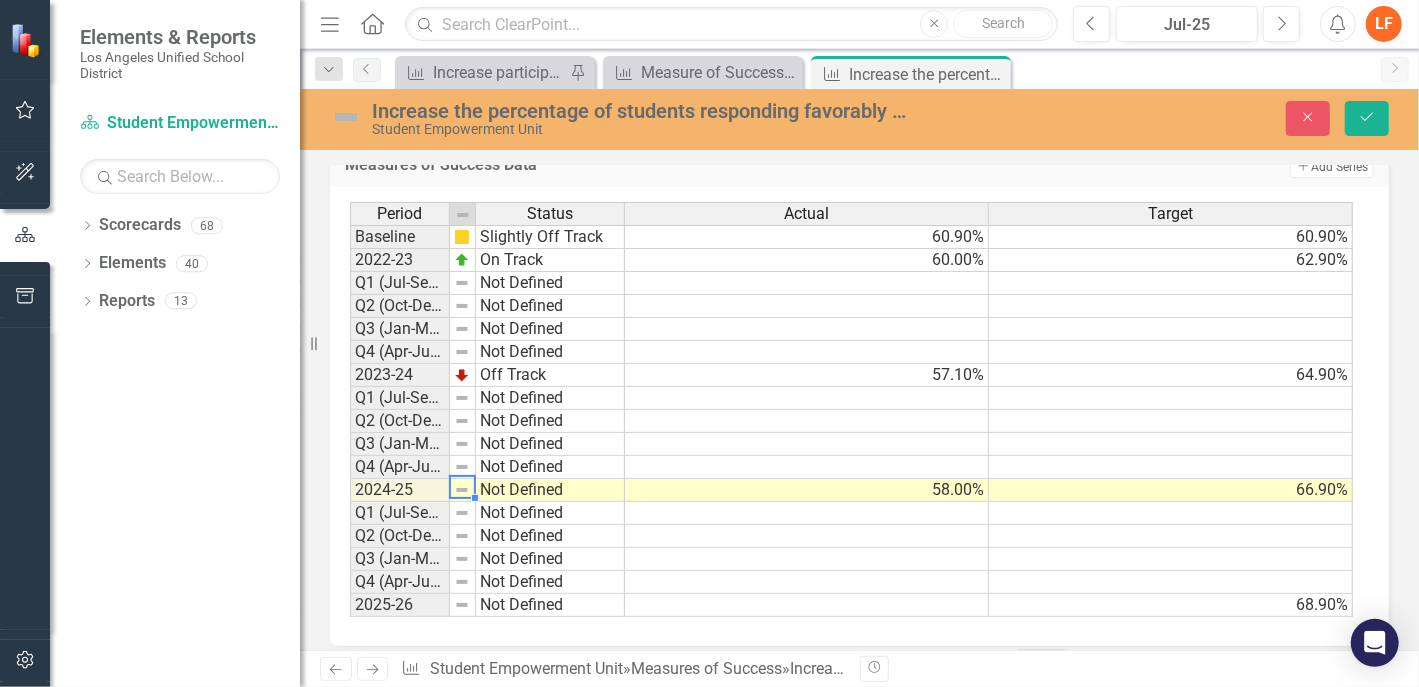 click at bounding box center (462, 490) 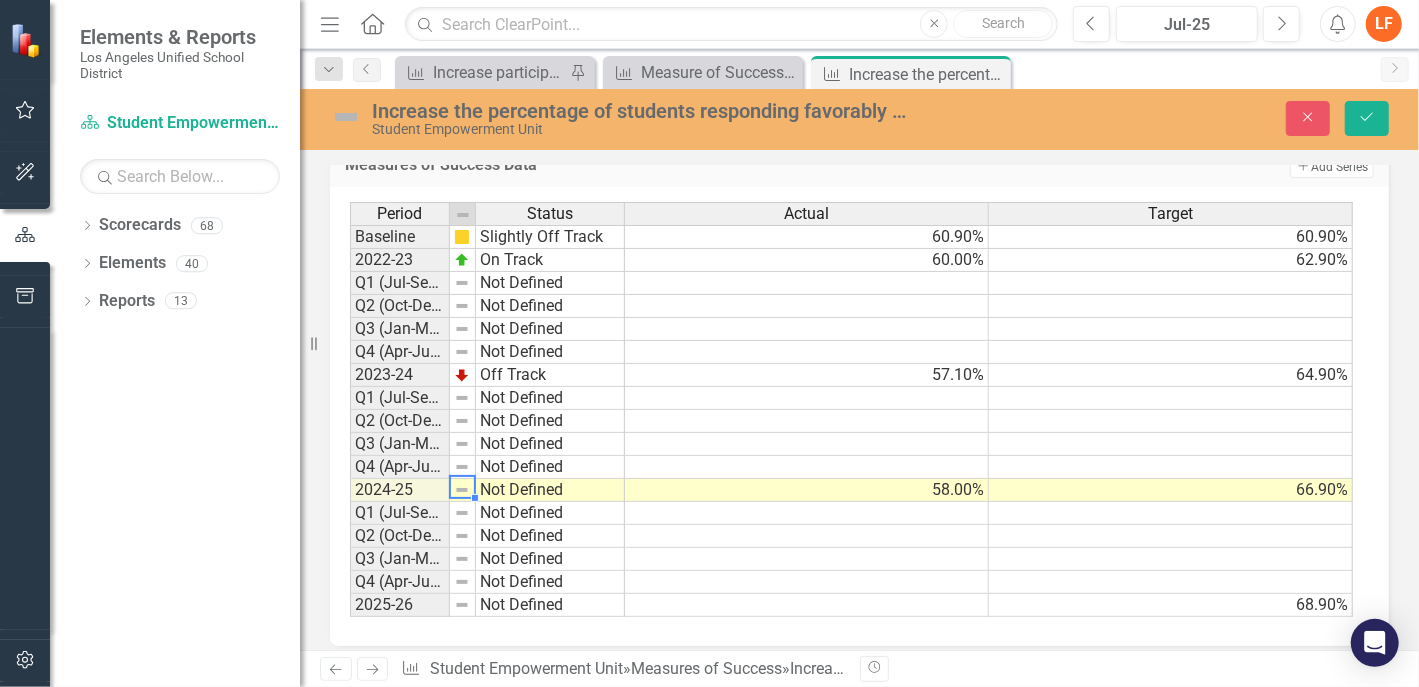 click on "Not Defined" at bounding box center [550, 490] 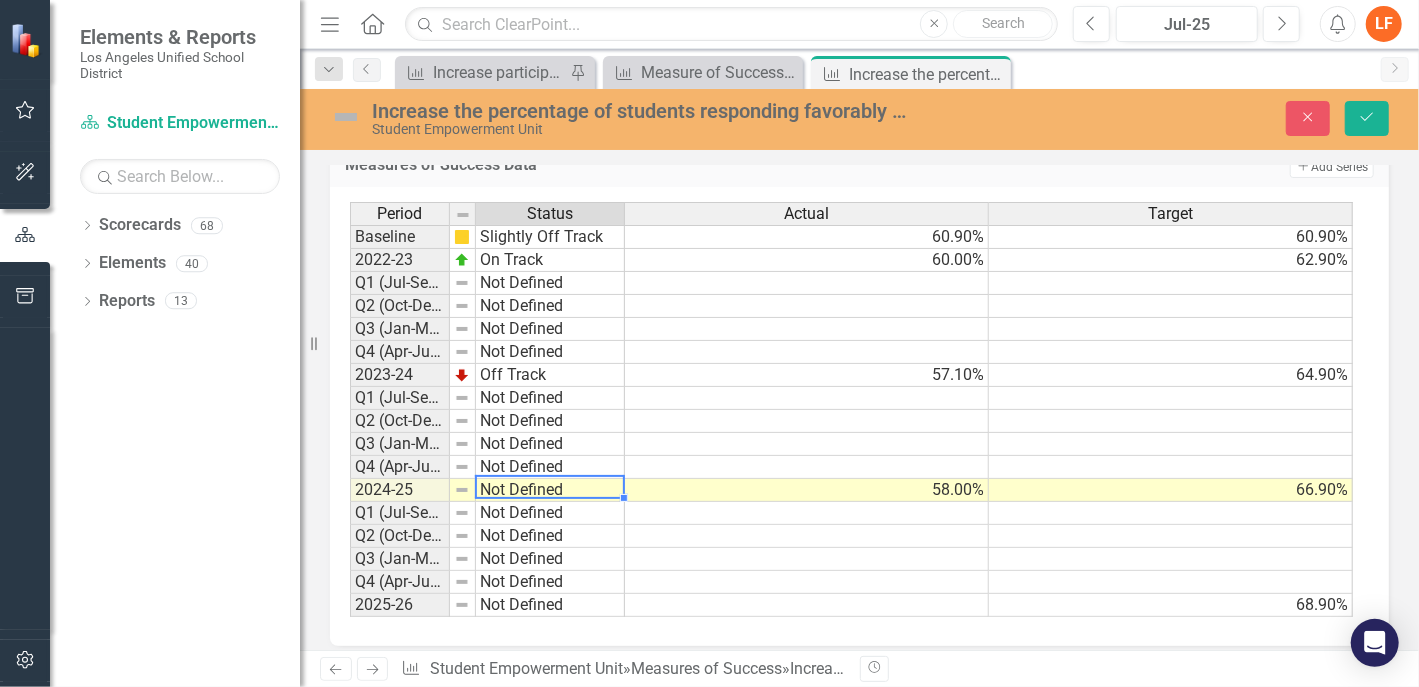 click on "Not Defined" at bounding box center [550, 490] 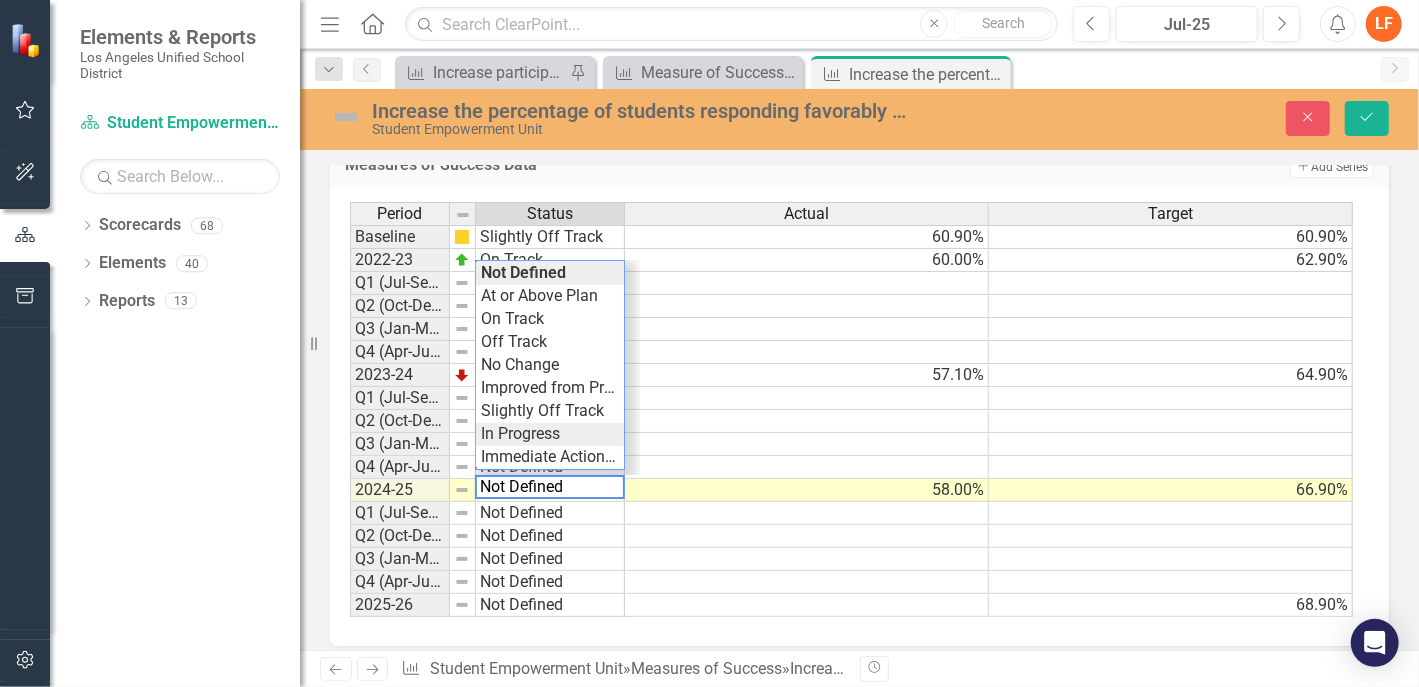 type on "In Progress" 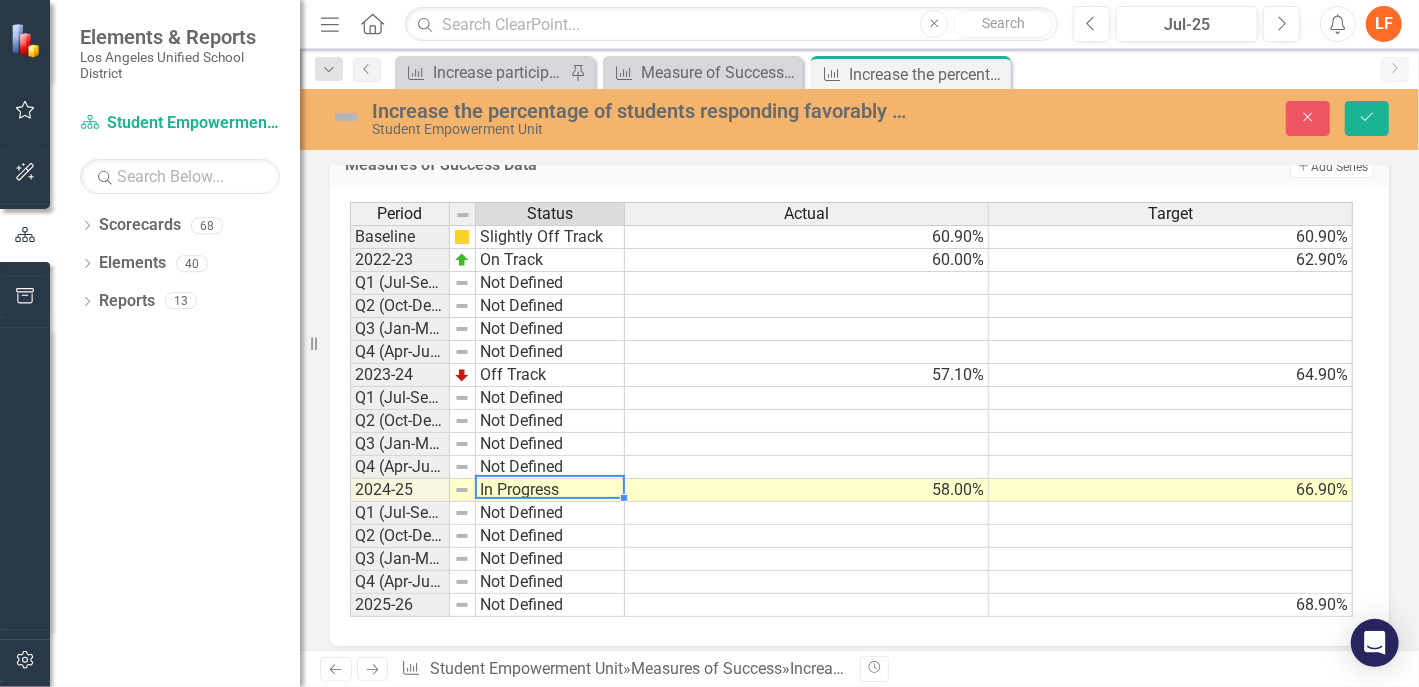 click on "Period Status Actual Target Period Status Baseline Slightly Off Track 2022-23 On Track Q1 (Jul-Sep)-23/24 Not Defined Q2 (Oct-Dec)-23/24 Not Defined Q3 (Jan-Mar)-23/24 Not Defined Q4 (Apr-Jun)-23/24 Not Defined 2023-24 Off Track Q1 (Jul-Sep)-24/25 Not Defined Q2 (Oct-Dec)-24/25 Not Defined Q3 (Jan-Mar)-24/25 Not Defined Q4 (Apr-Jun)-24/25 Not Defined 2024-25 In Progress Q1 (Jul-Sep)-25/26 Not Defined Q2 (Oct-Dec)-25/26 Not Defined Q3 (Jan-Mar)-25/26" at bounding box center [852, 409] 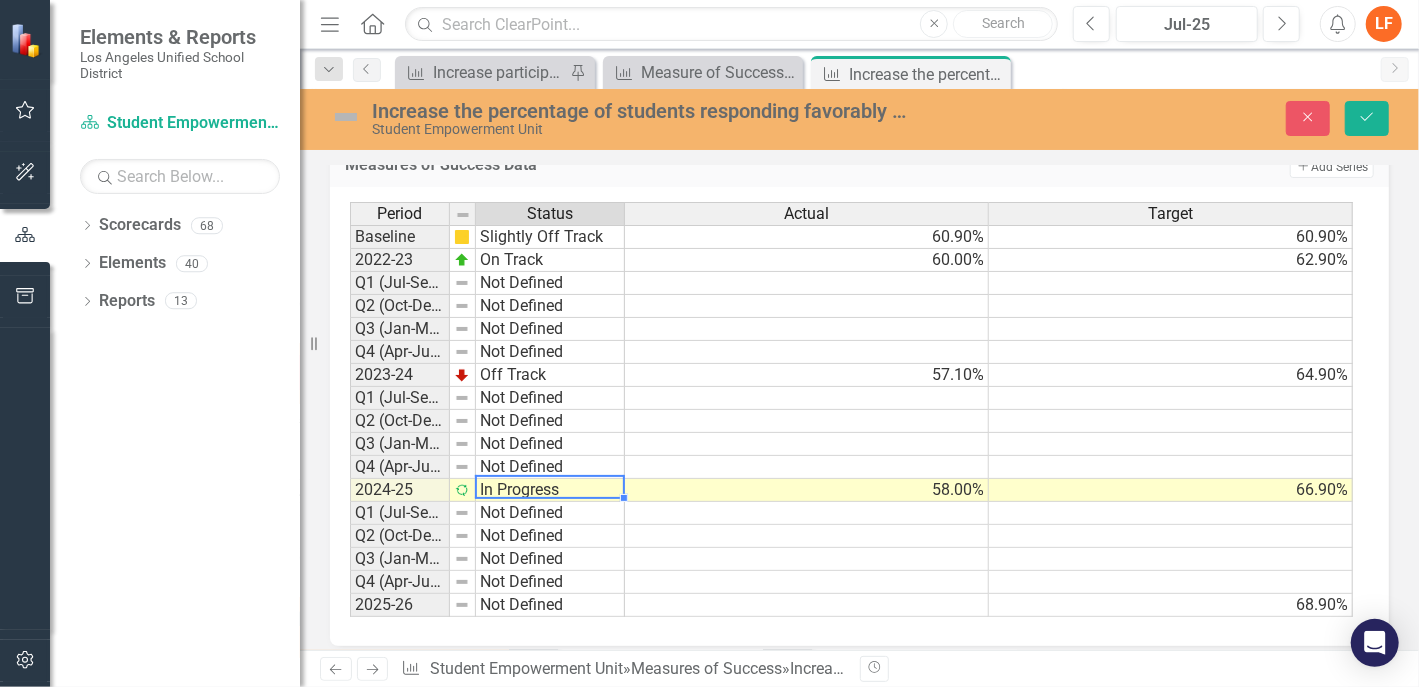 click at bounding box center [807, 536] 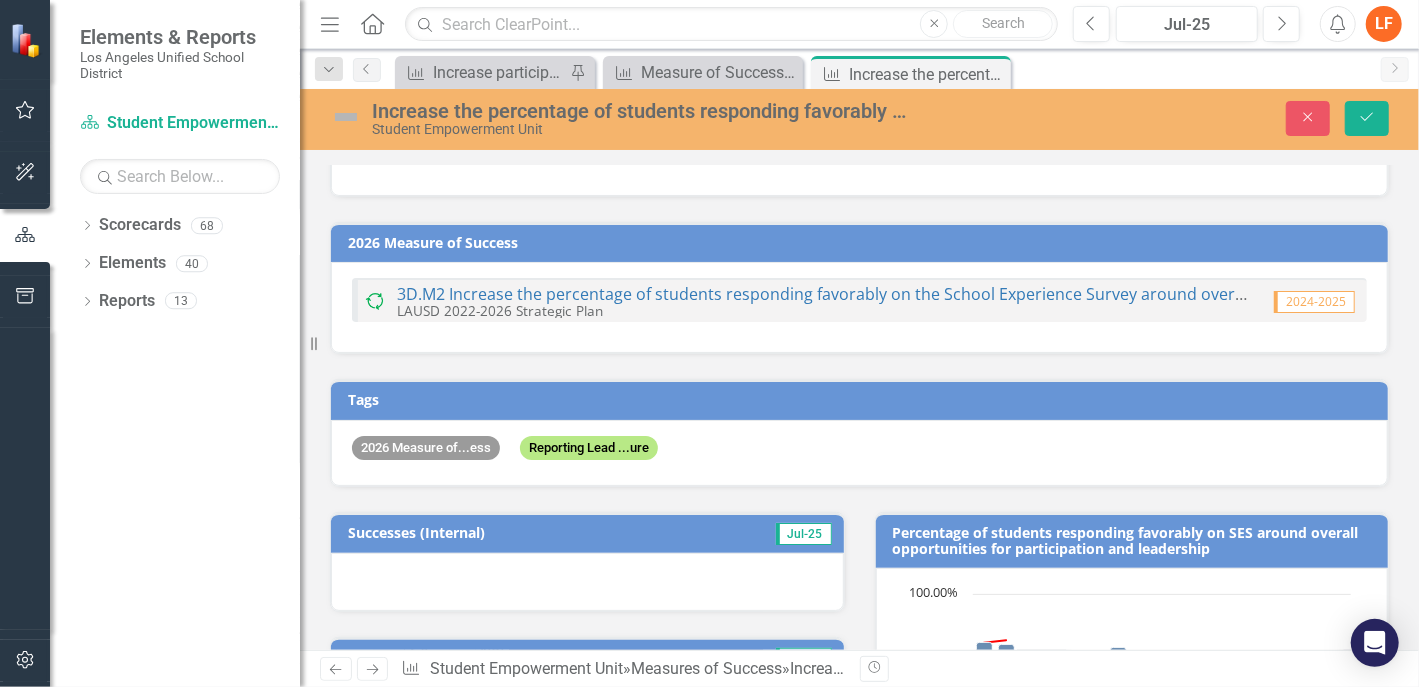scroll, scrollTop: 0, scrollLeft: 0, axis: both 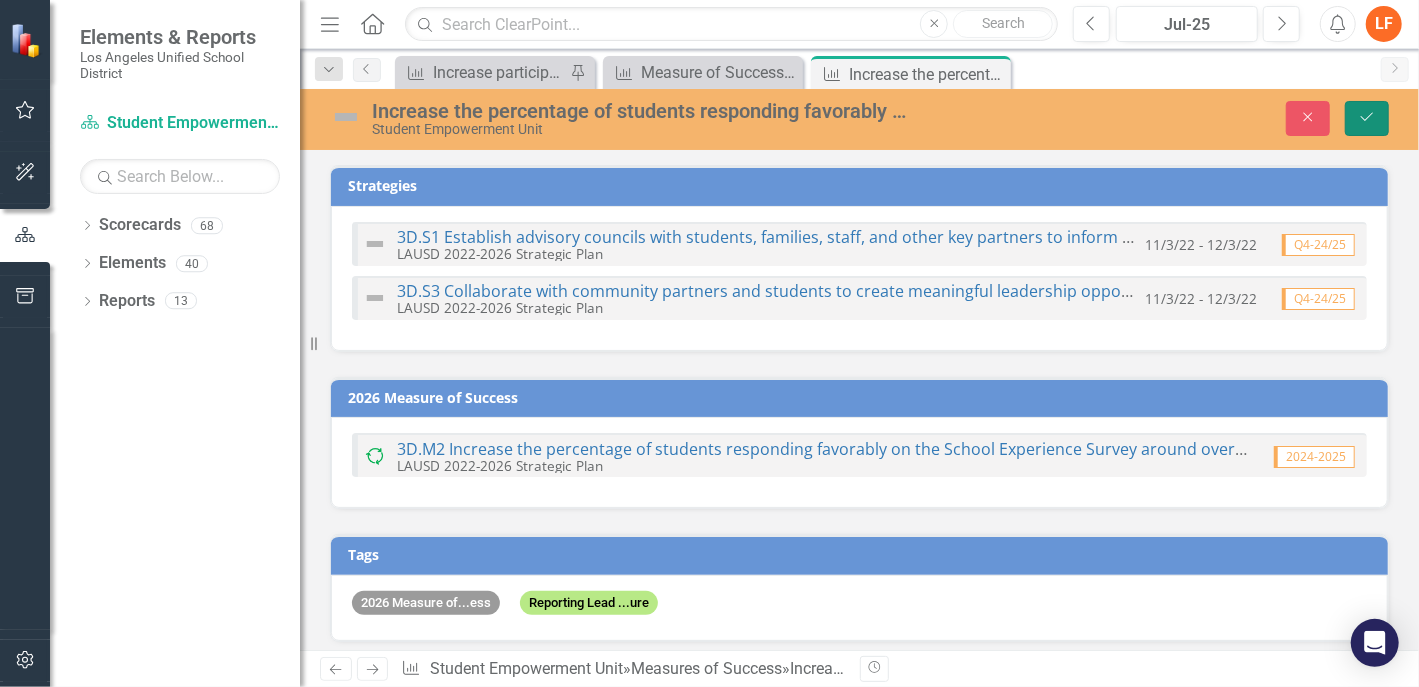 click on "Save" 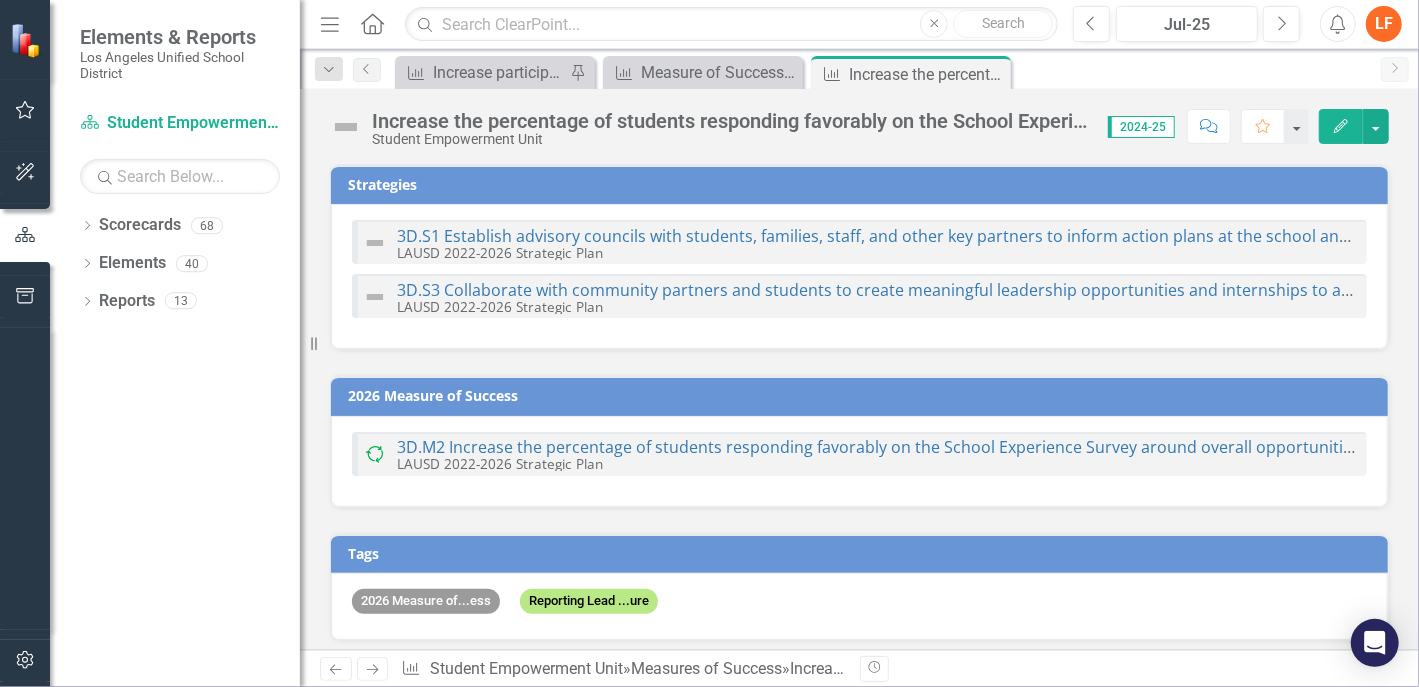 checkbox on "false" 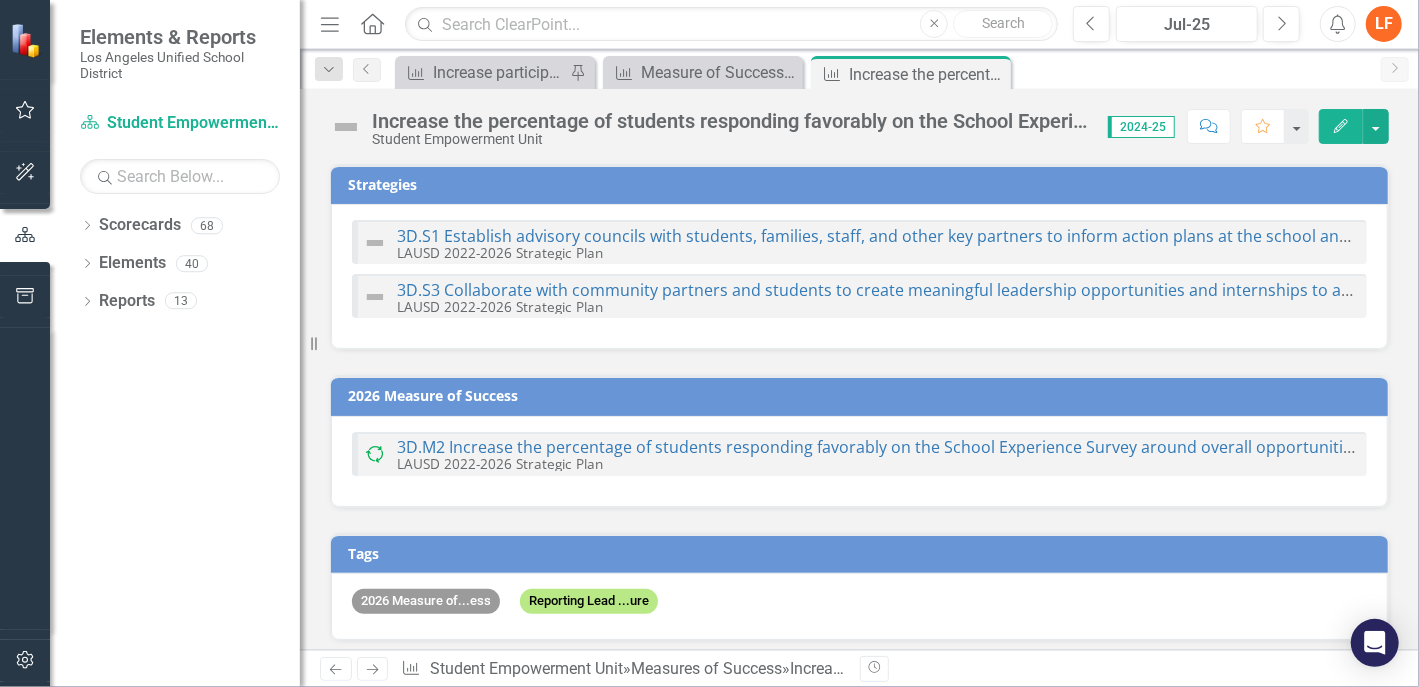 checkbox on "false" 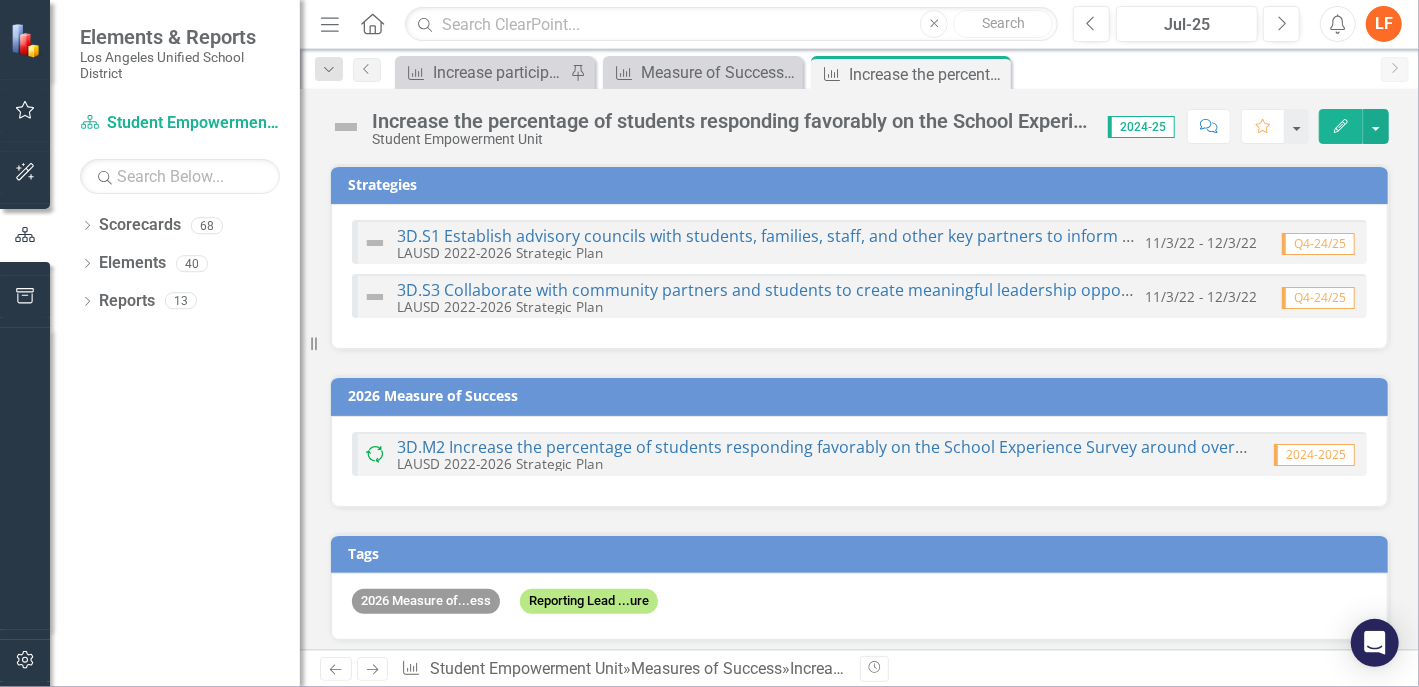checkbox on "true" 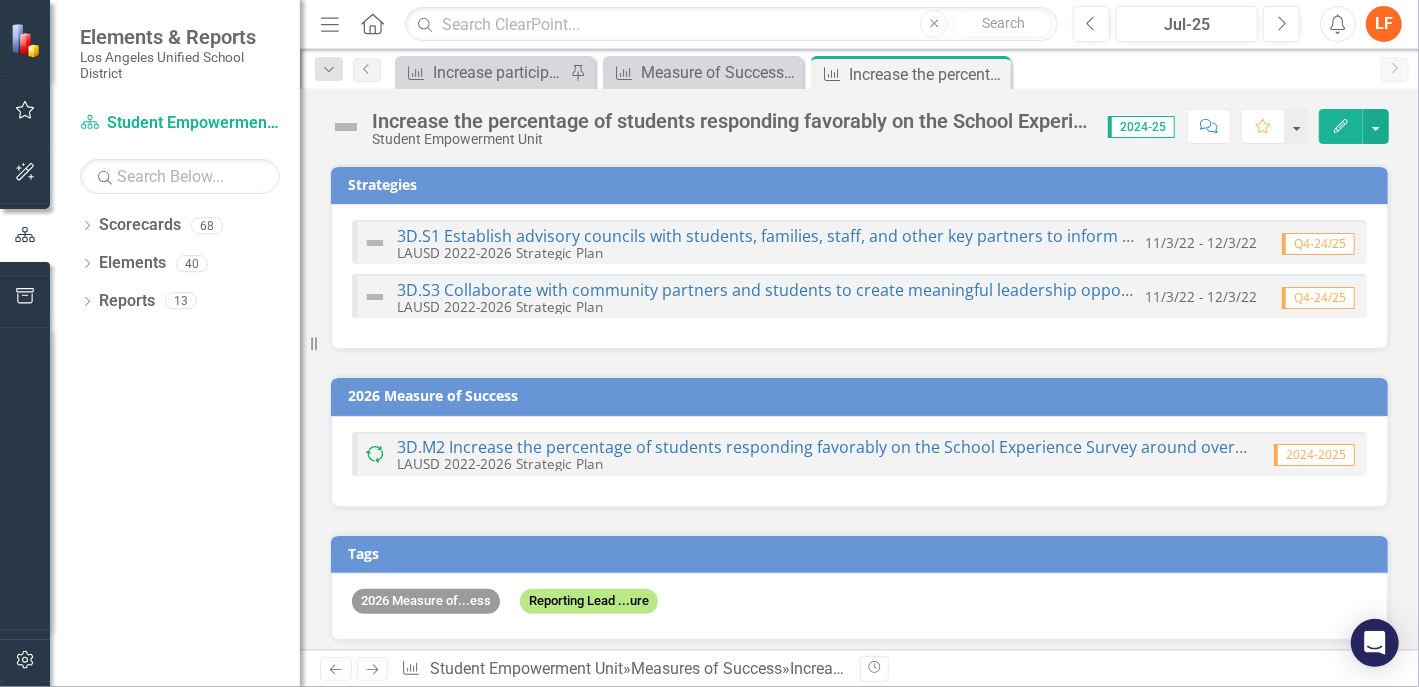 checkbox on "true" 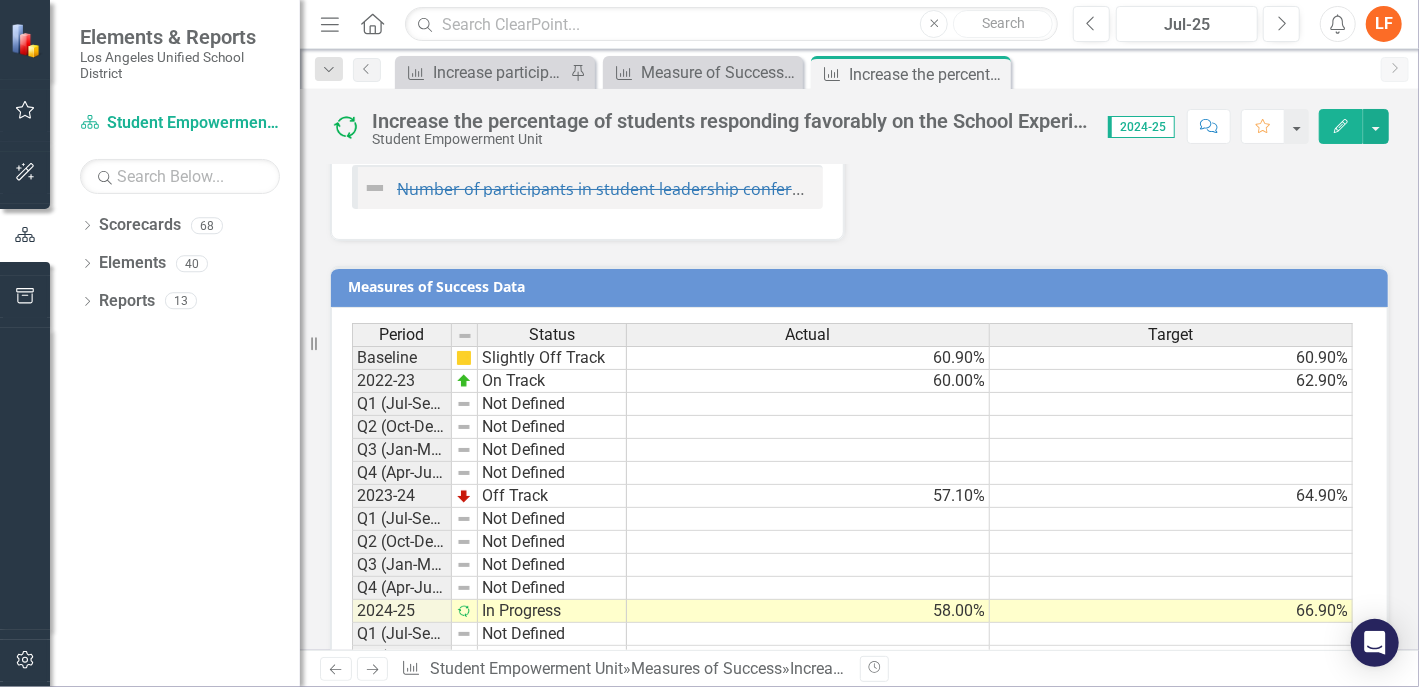 scroll, scrollTop: 1944, scrollLeft: 0, axis: vertical 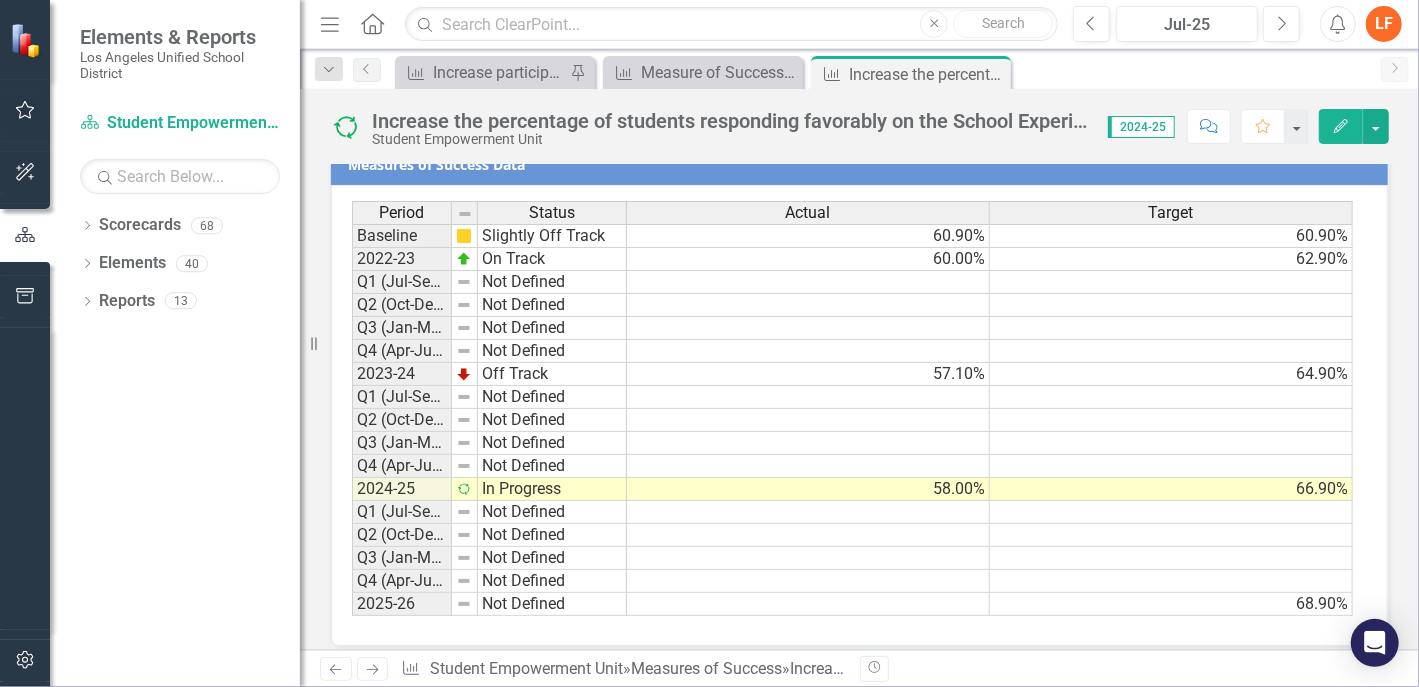 click at bounding box center [464, 374] 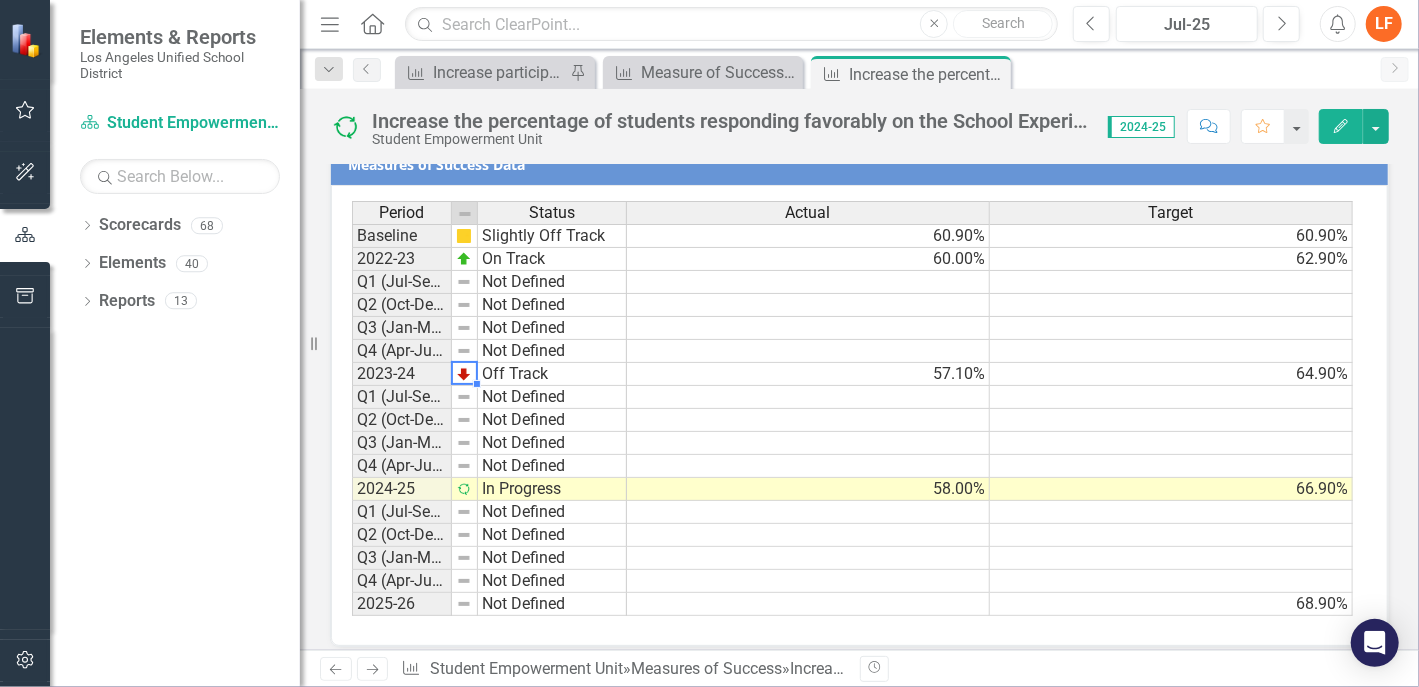 click at bounding box center (464, 374) 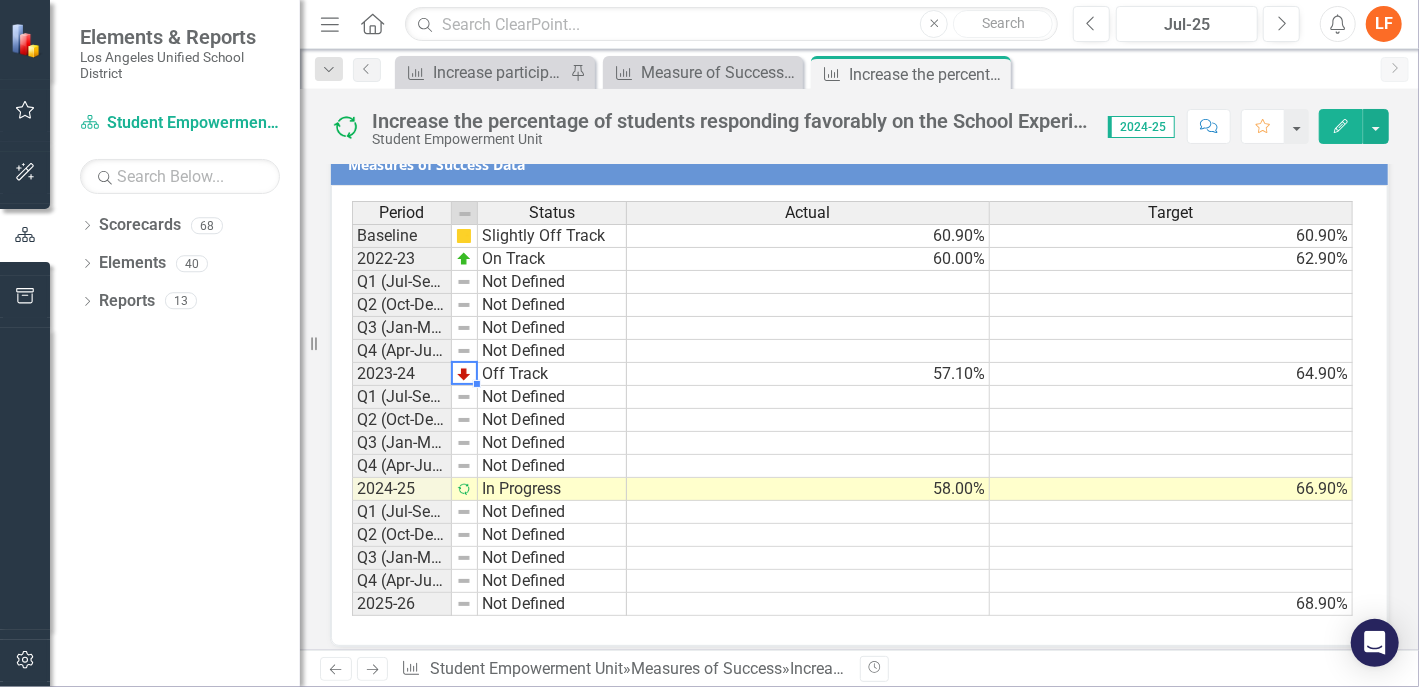 click on "Off Track" at bounding box center [552, 374] 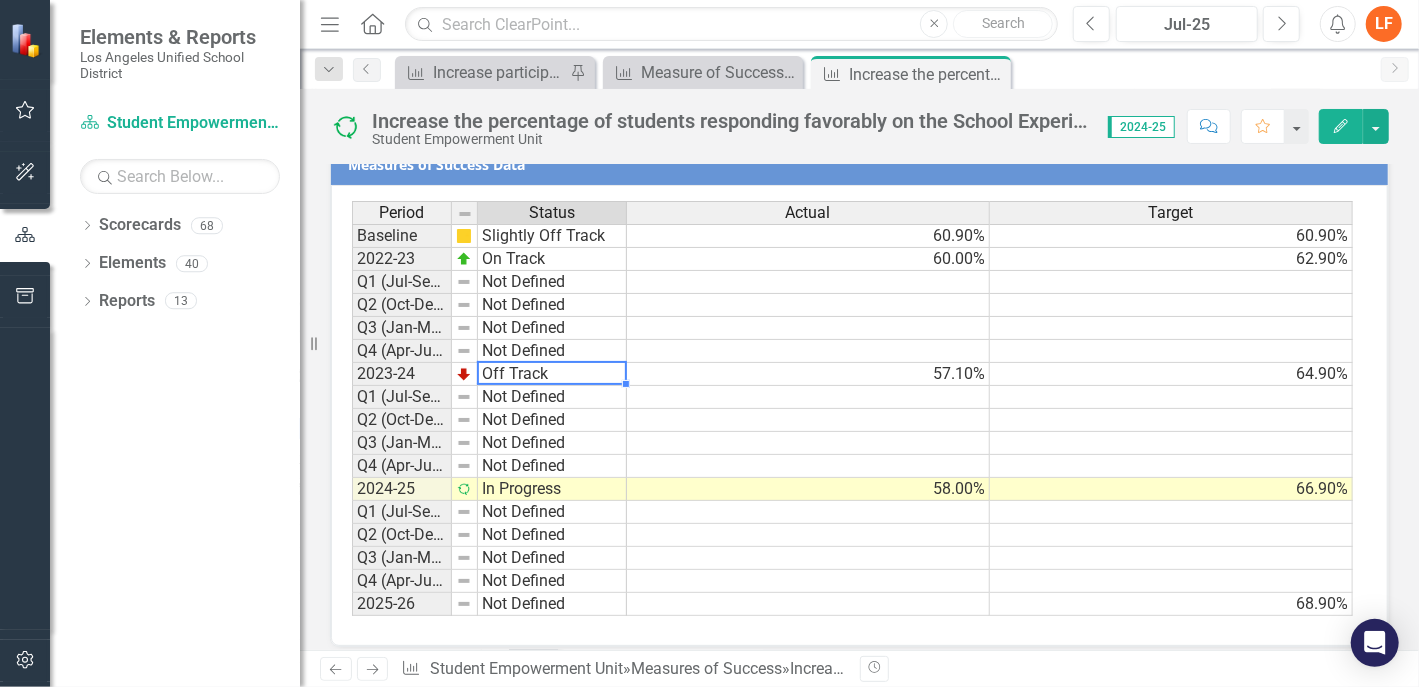 click on "Off Track" at bounding box center [552, 374] 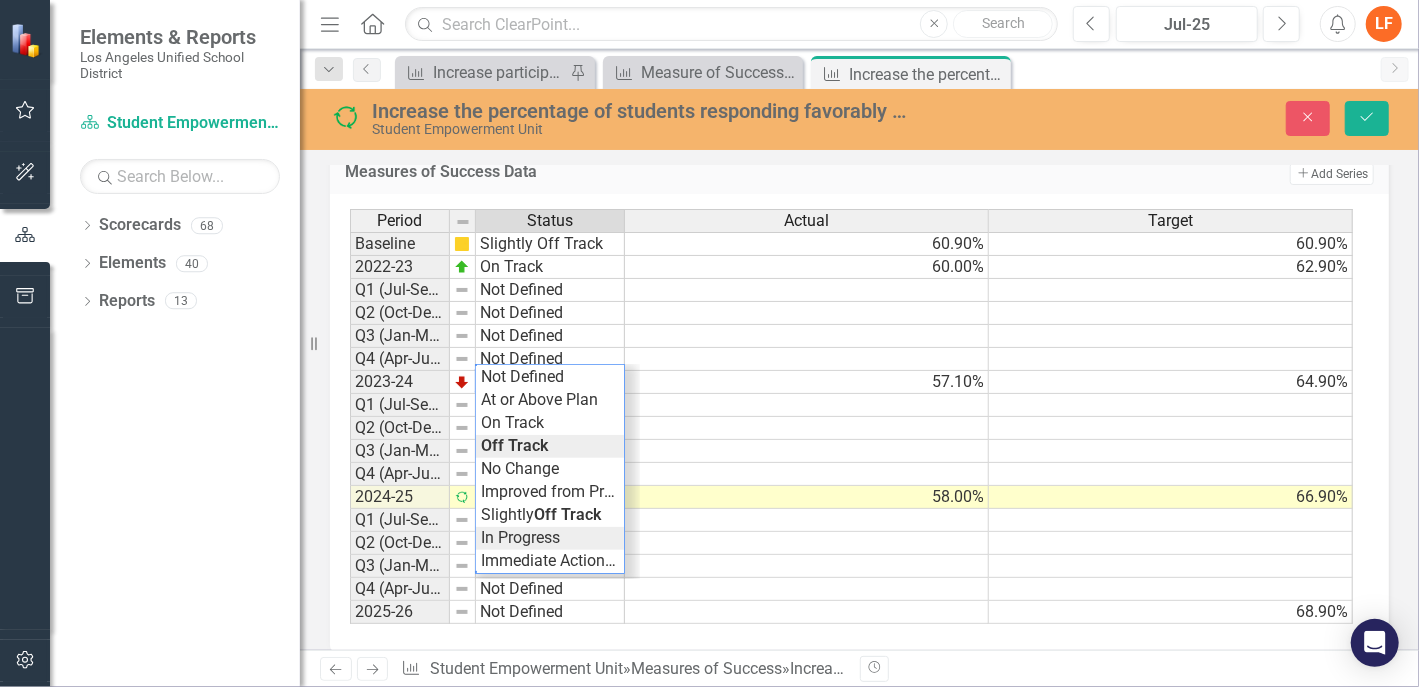 type on "In Progress" 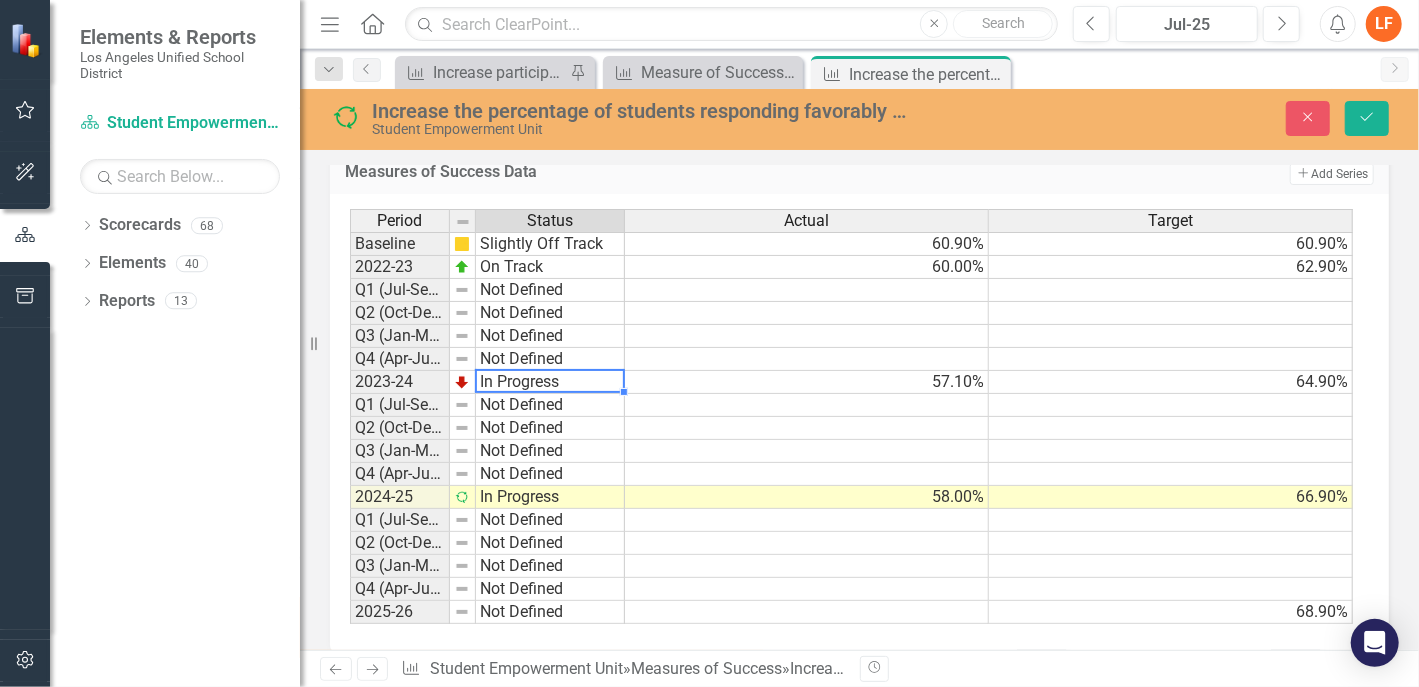 click on "Period Status Actual Target Baseline Slightly Off Track 60.90% 60.90% 2022-23 On Track 60.00% 62.90% Q1 (Jul-Sep)-23/24 Not Defined Q2 (Oct-Dec)-23/24 Not Defined Q3 (Jan-Mar)-23/24 Not Defined Q4 (Apr-Jun)-23/24 Not Defined 2023-24 In Progress 57.10% 64.90% Q1 (Jul-Sep)-24/25 Not Defined Q2 (Oct-Dec)-24/25 Not Defined Q3 (Jan-Mar)-24/25 Not Defined Q4 (Apr-Jun)-24/25 Not Defined 2024-25 In Progress 58.00% 66.90% Q1 (Jul-Sep)-25/26 Not Defined Q2 (Oct-Dec)-25/26 Not Defined Q3 (Jan-Mar)-25/26 Not Defined Q4 (Apr-Jun)-25/26 Not Defined 2025-26 Not Defined 68.90% Period Status Actual Target Period Status Baseline Slightly Off Track 2022-23 On Track Q1 (Jul-Sep)-23/24 Not Defined Q2 (Oct-Dec)-23/24 Not Defined Q3 (Jan-Mar)-23/24 Not Defined Q4 (Apr-Jun)-23/24 Not Defined 2023-24 Off Track Q1 (Jul-Sep)-24/25 Not Defined Q2 (Oct-Dec)-24/25 Not Defined Q3 (Jan-Mar)-24/25 Not Defined Q4 (Apr-Jun)-24/25 Not Defined 2024-25 In Progress Q1 (Jul-Sep)-25/26 Not Defined Q2 (Oct-Dec)-25/26 Not Defined Q3 (Jan-Mar)-25/26" at bounding box center (852, 416) 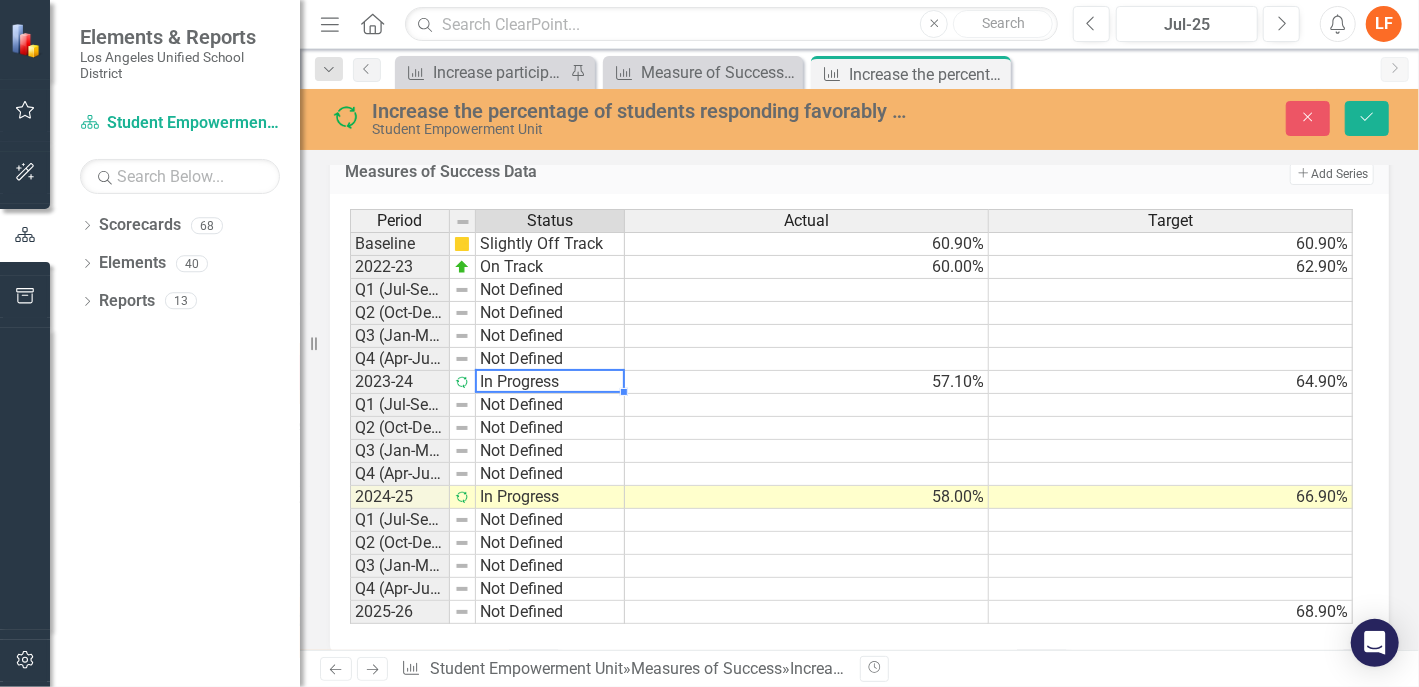 click at bounding box center (807, 543) 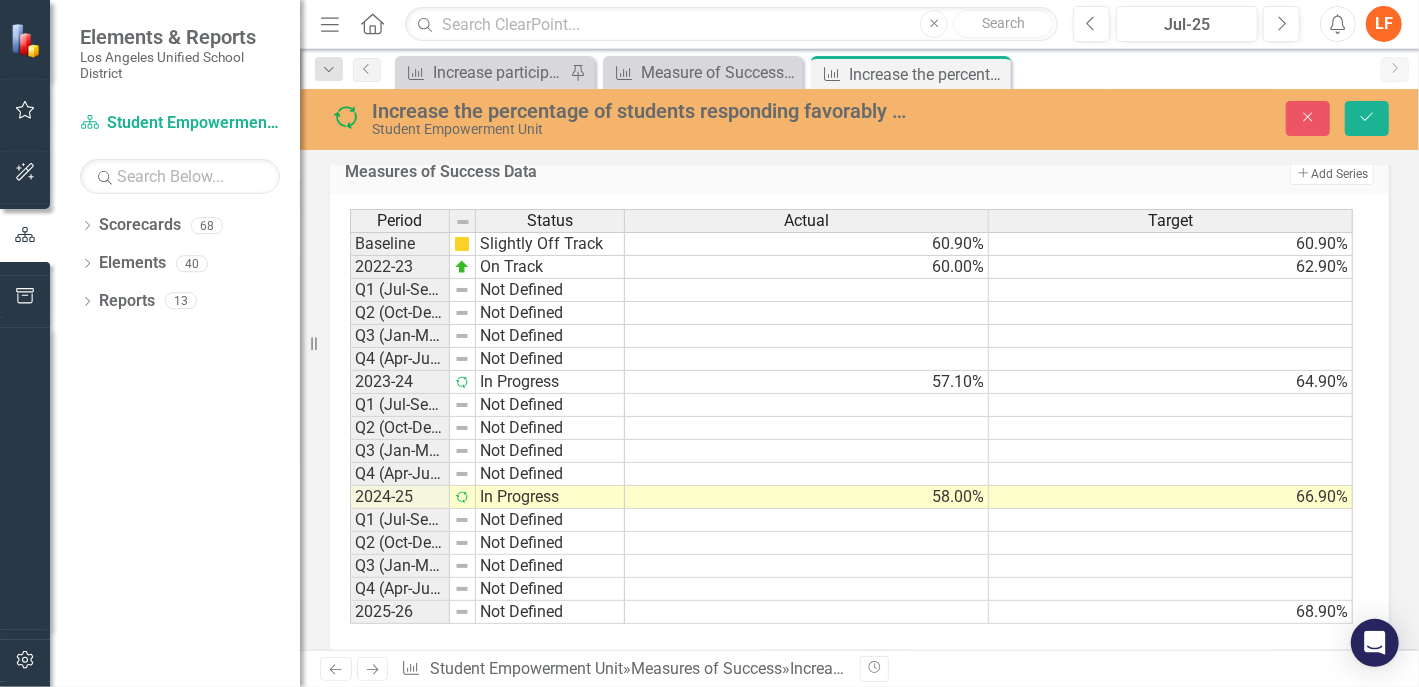scroll, scrollTop: 1951, scrollLeft: 0, axis: vertical 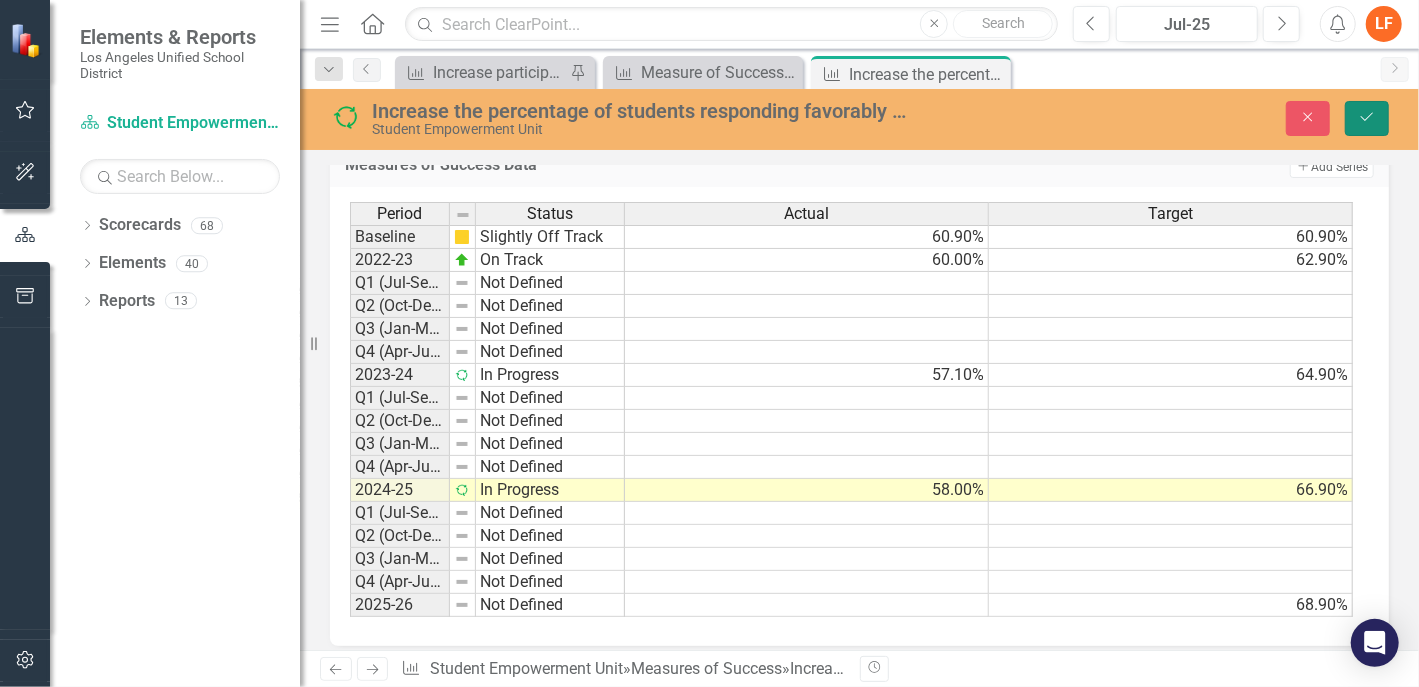 click on "Save" 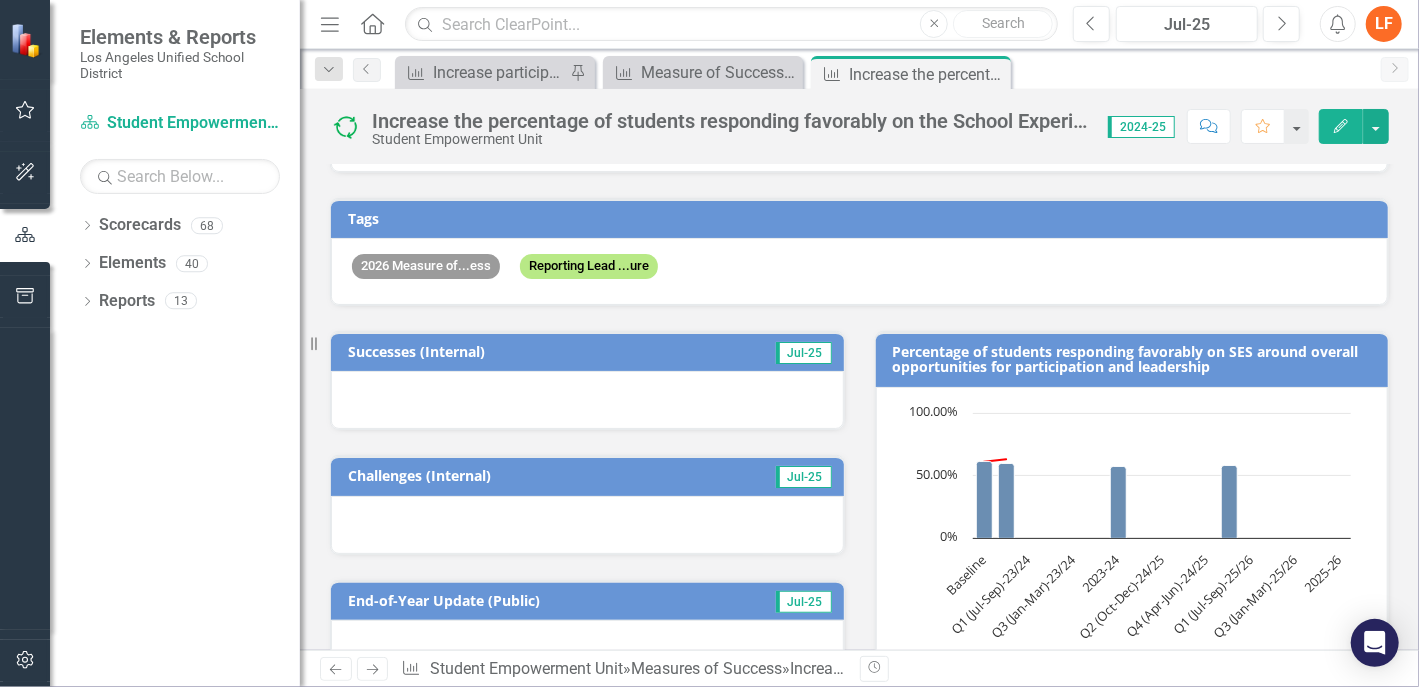 scroll, scrollTop: 0, scrollLeft: 0, axis: both 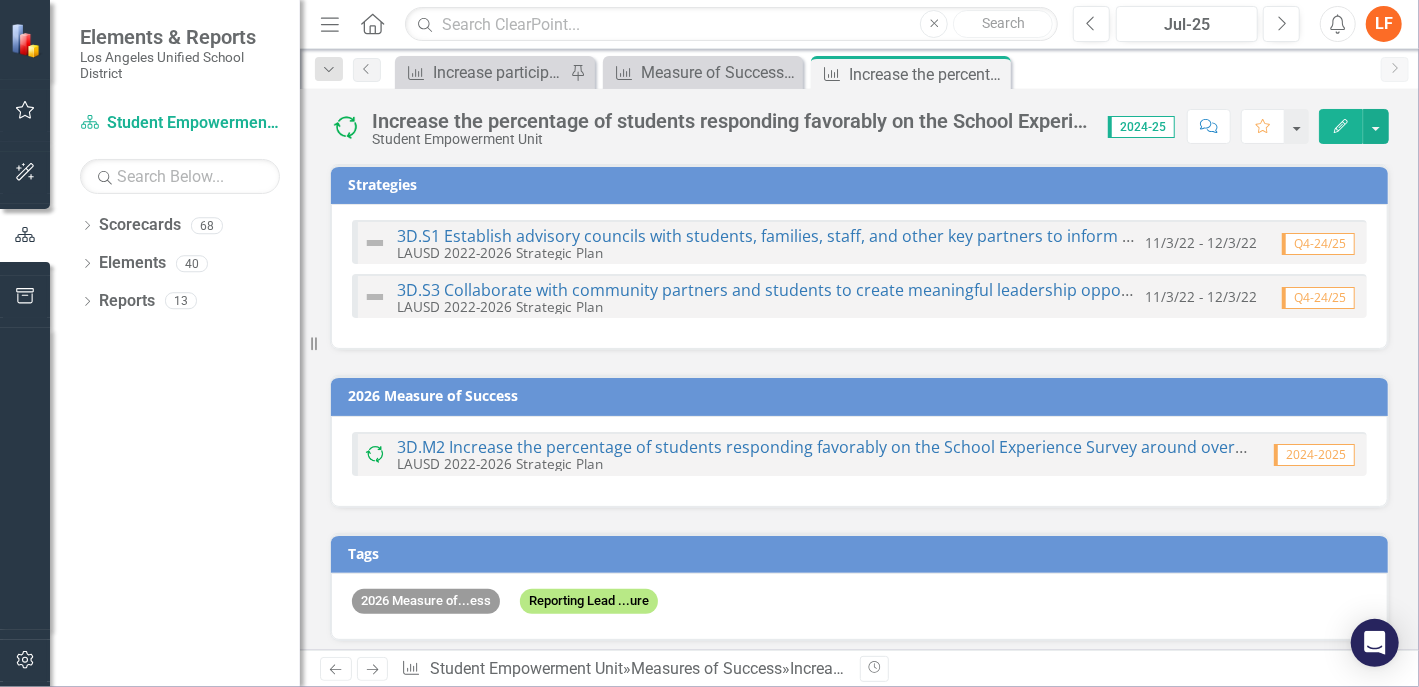 click on "Edit" at bounding box center [1341, 126] 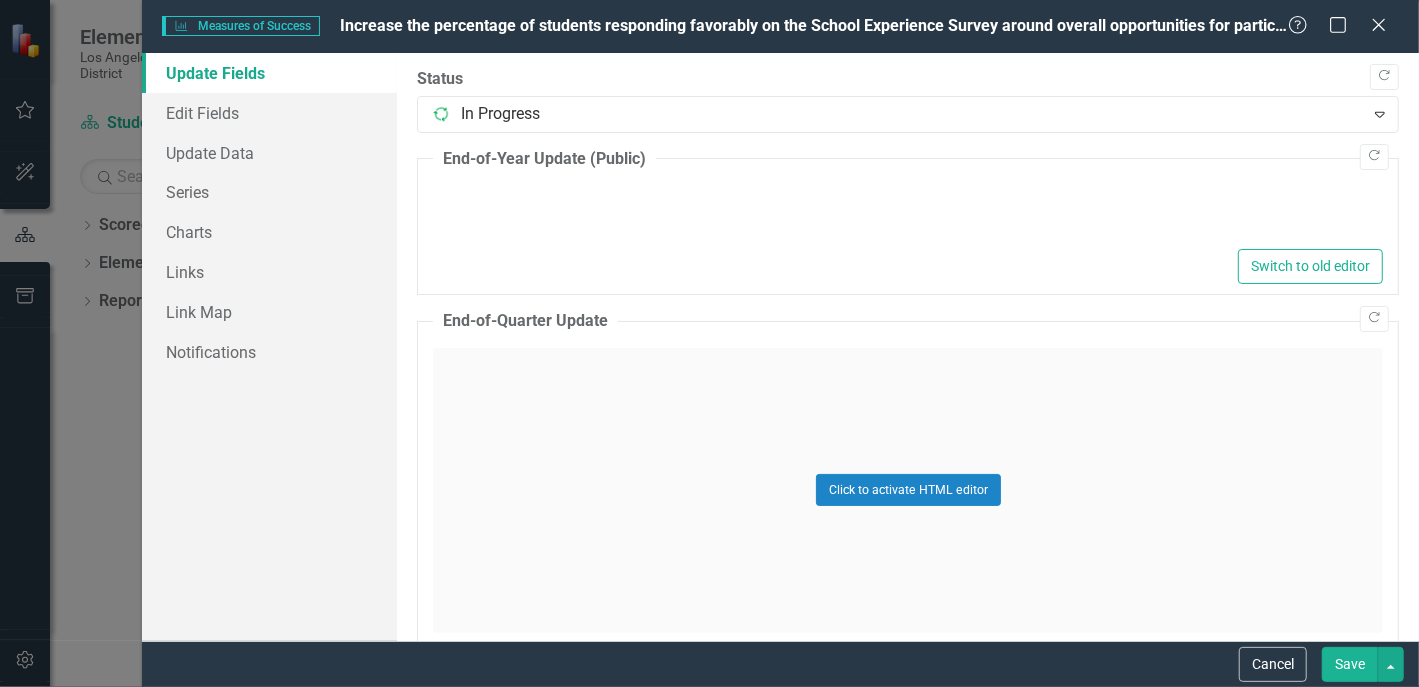 click on "Cancel Save" at bounding box center (780, 664) 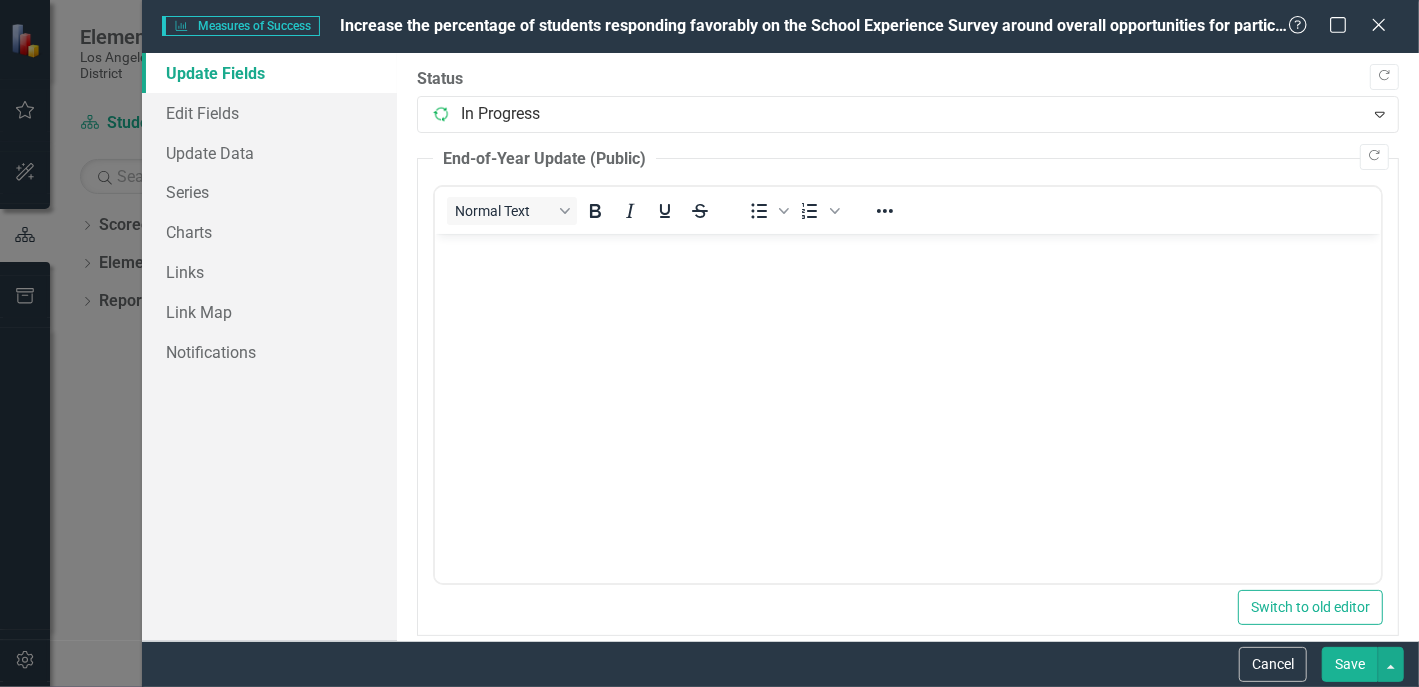 scroll, scrollTop: 0, scrollLeft: 0, axis: both 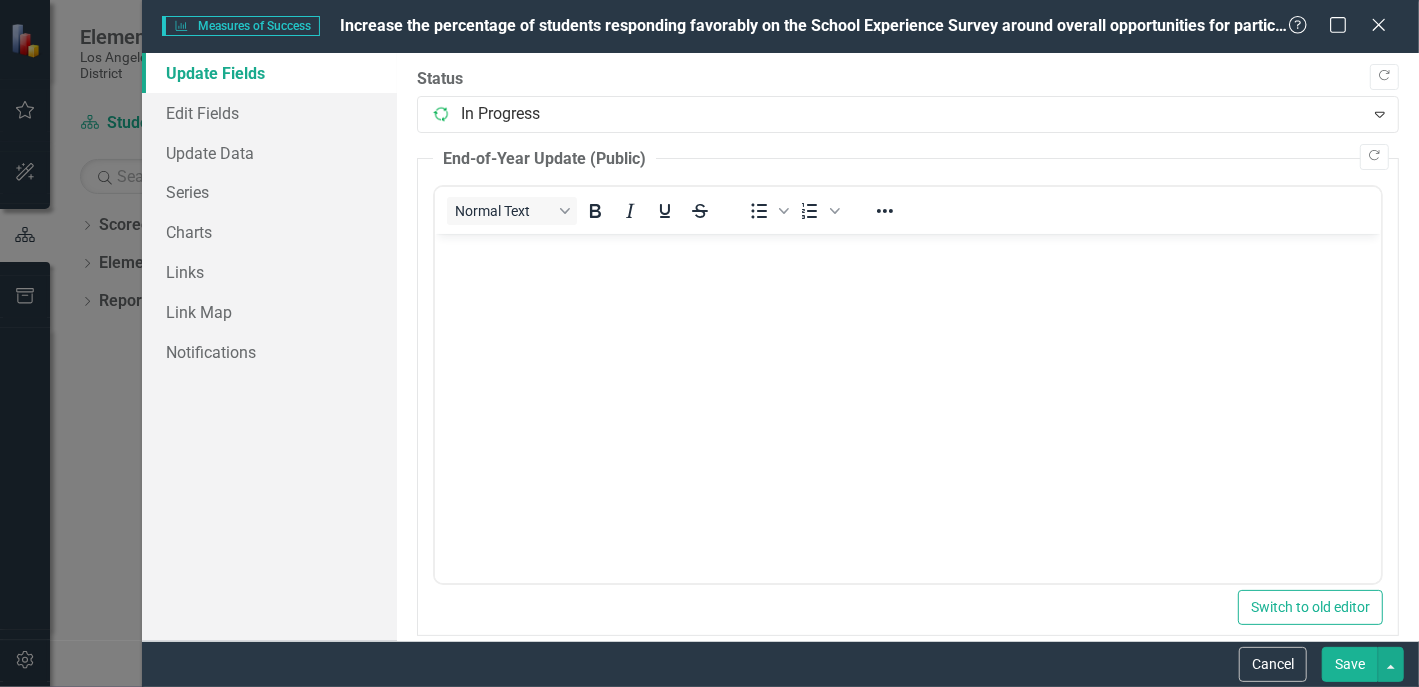 click on "Save" at bounding box center (1350, 664) 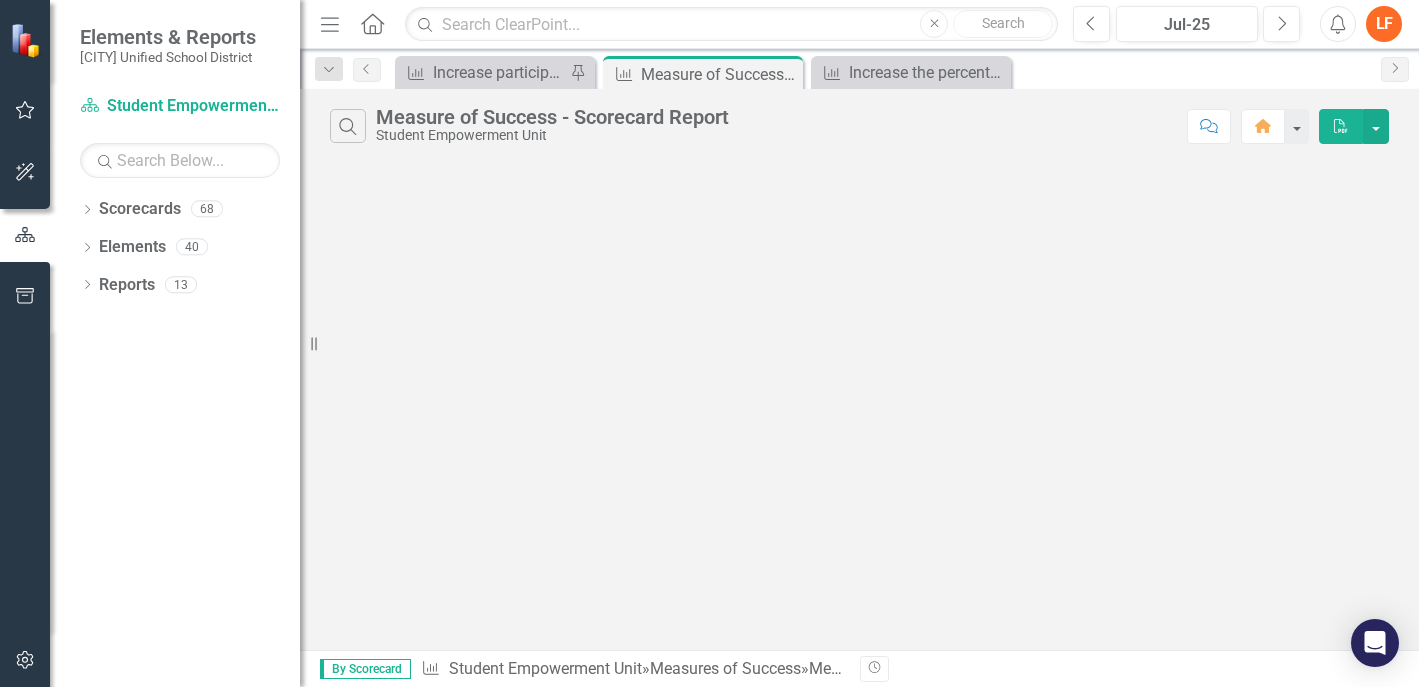 scroll, scrollTop: 0, scrollLeft: 0, axis: both 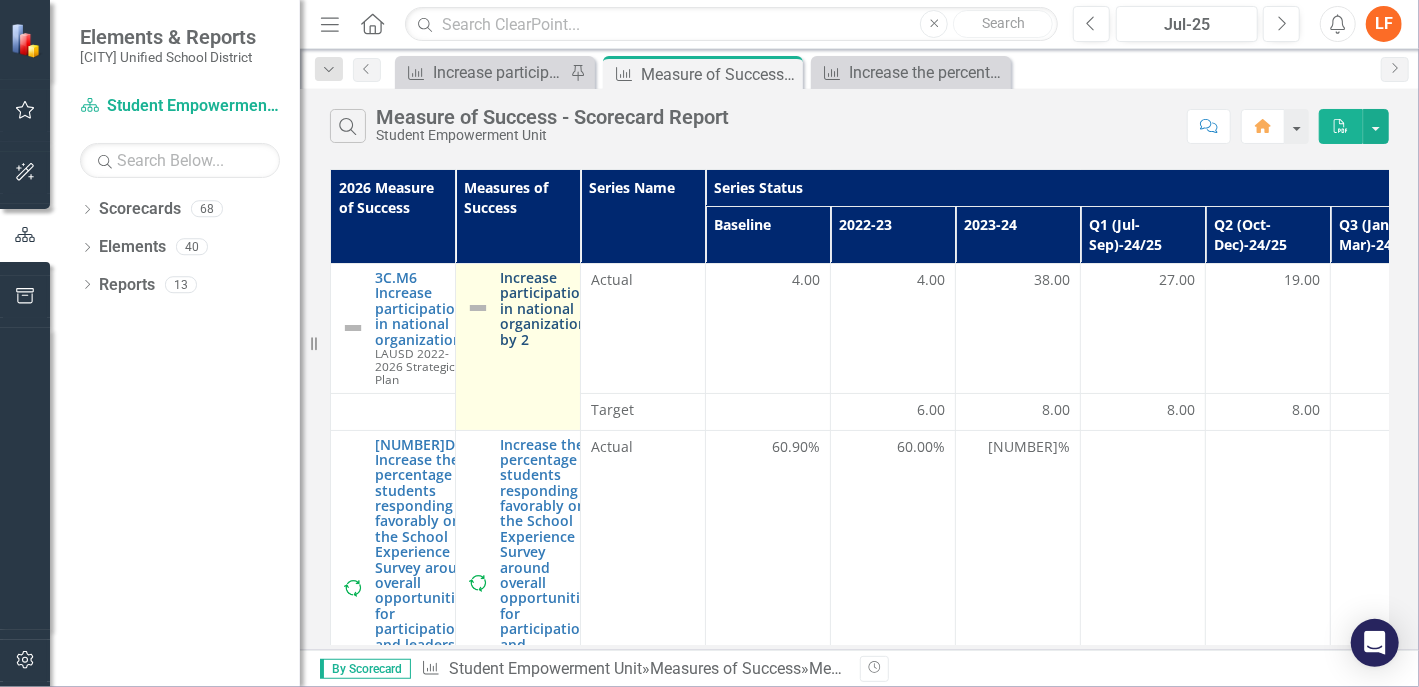 click on "Increase participation in national organizations by 2" at bounding box center (547, 308) 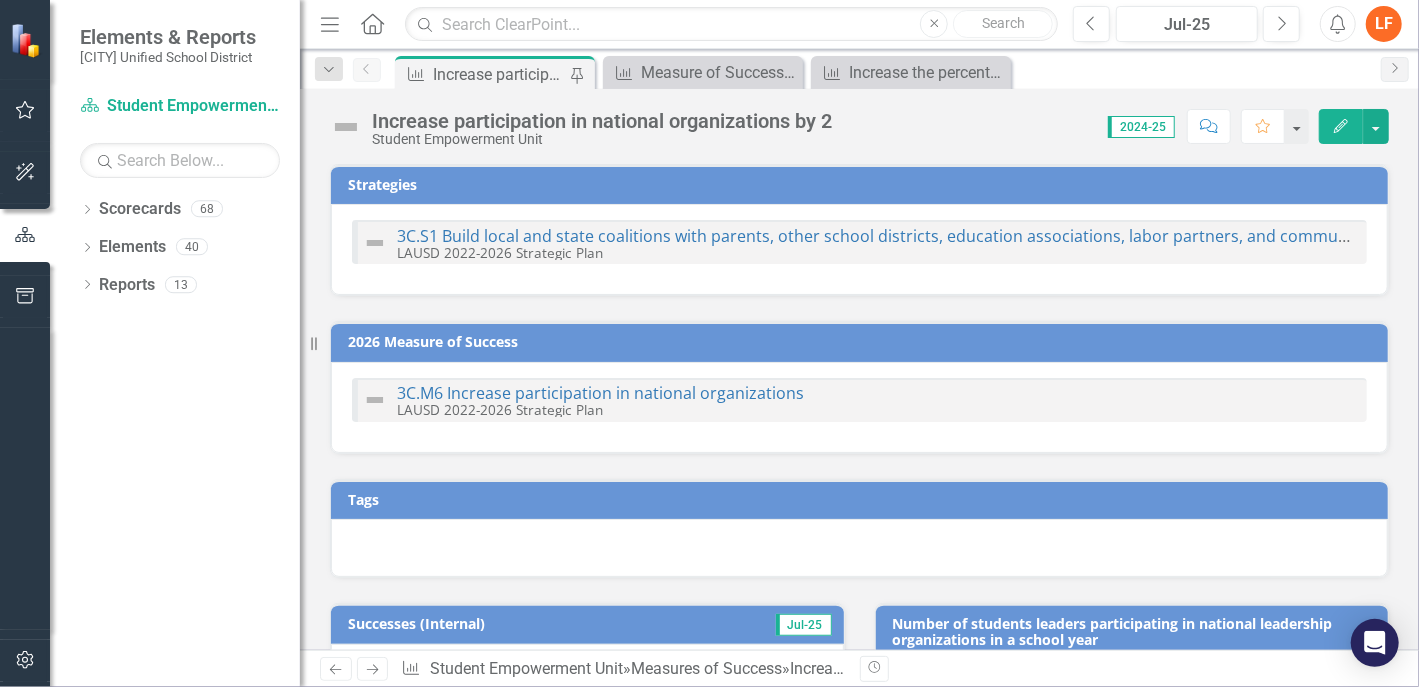 checkbox on "true" 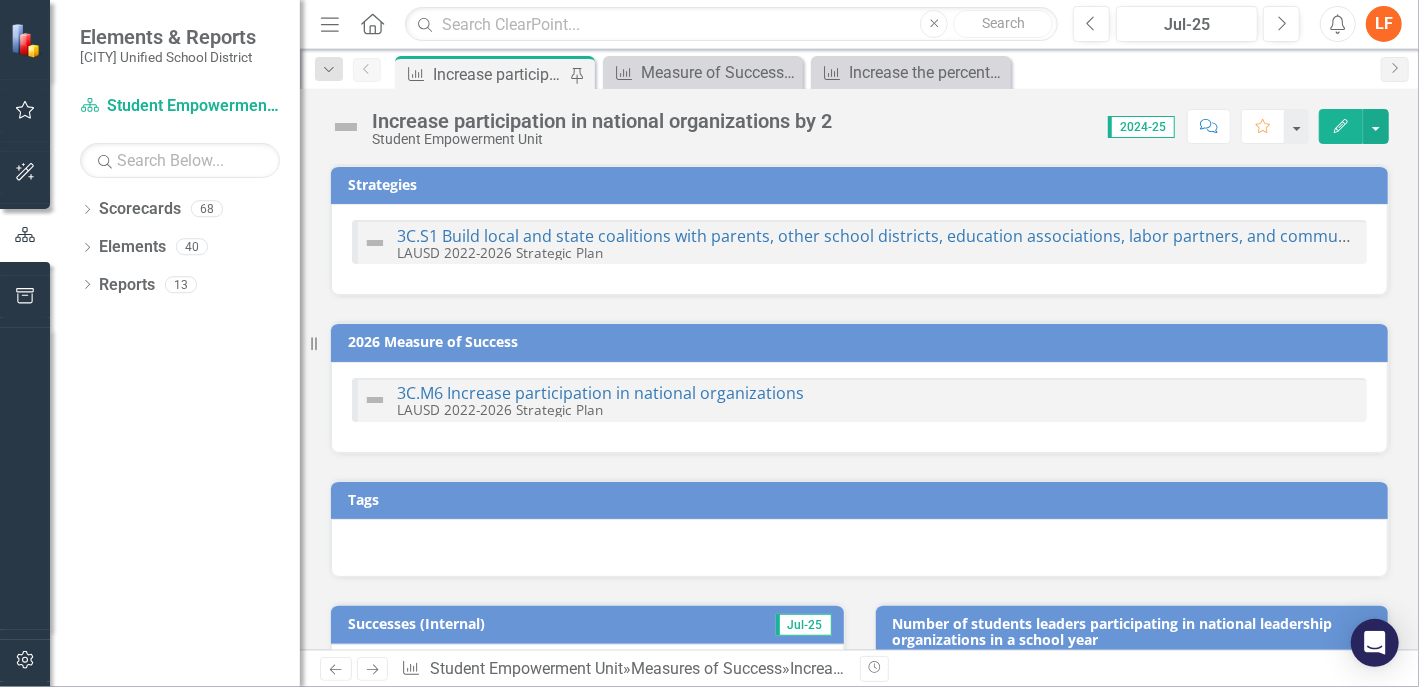 checkbox on "true" 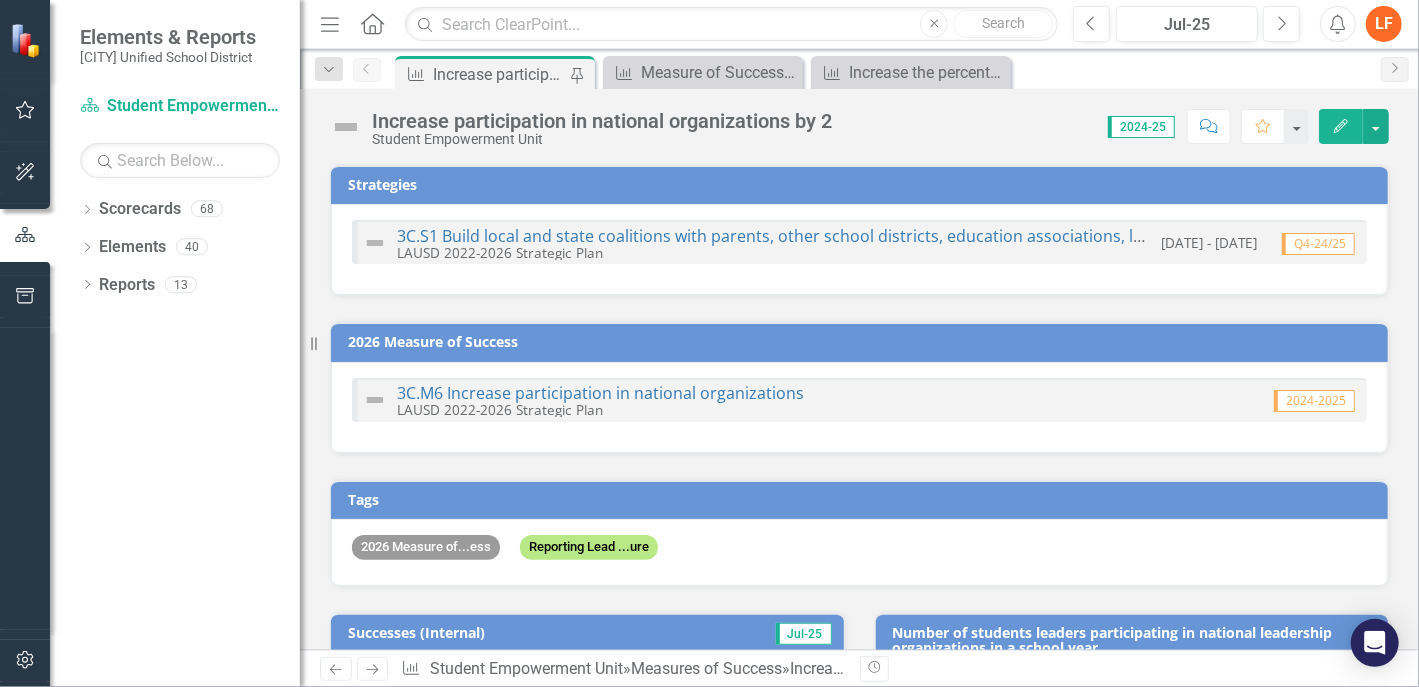click on "Edit" 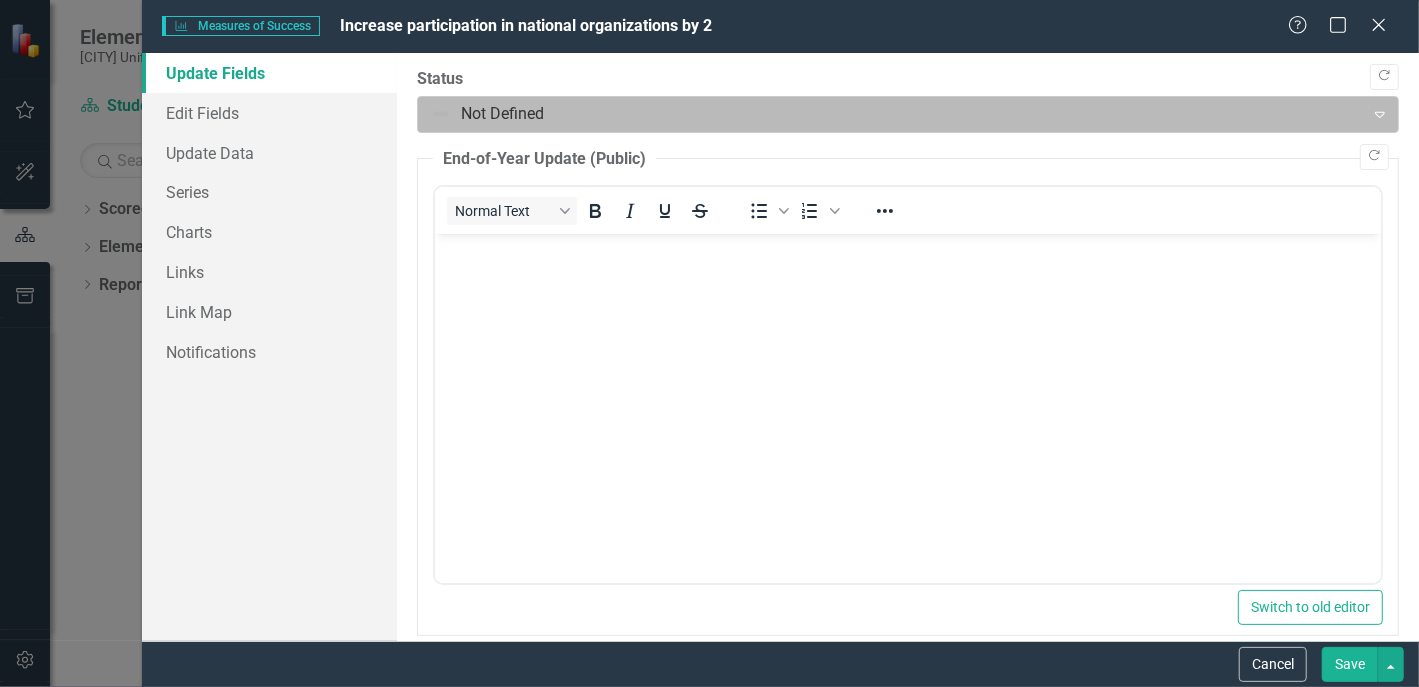 scroll, scrollTop: 0, scrollLeft: 0, axis: both 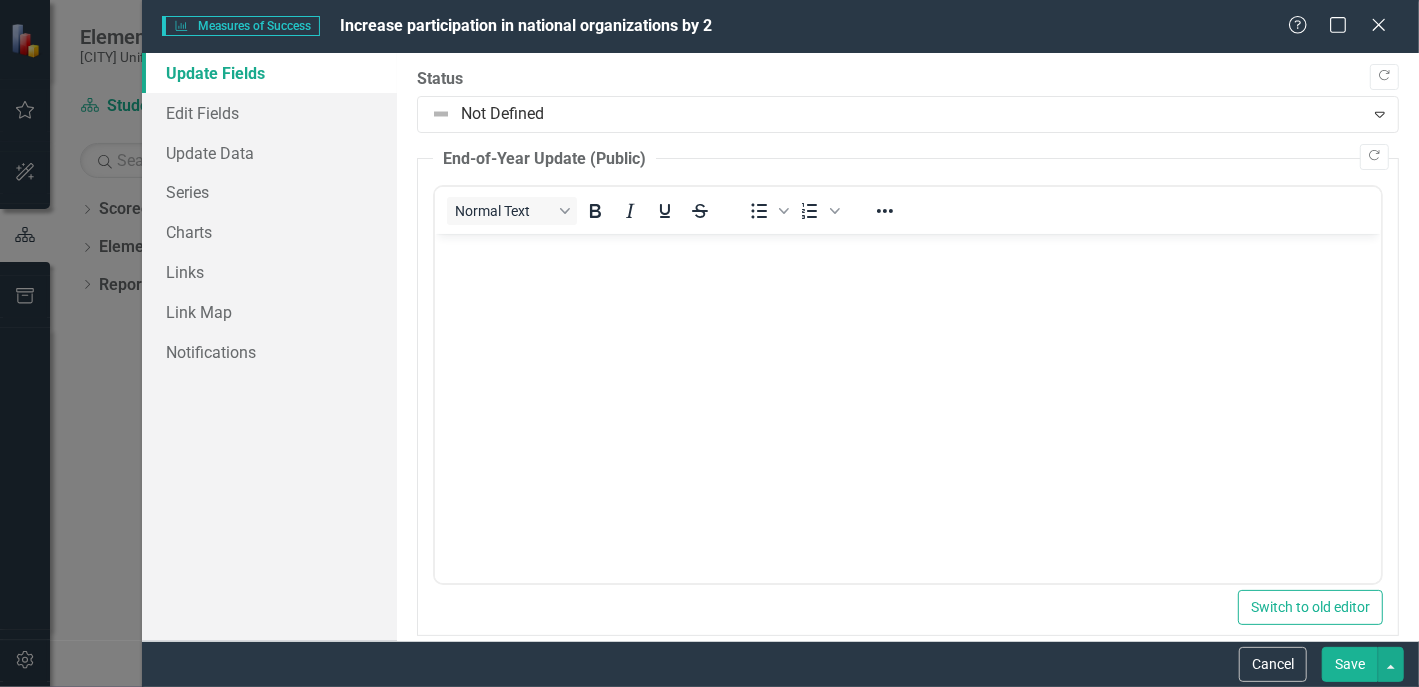 click on "Measures of Success Measures of Success Increase participation in national organizations by 2 Help Maximize Close" at bounding box center [780, 26] 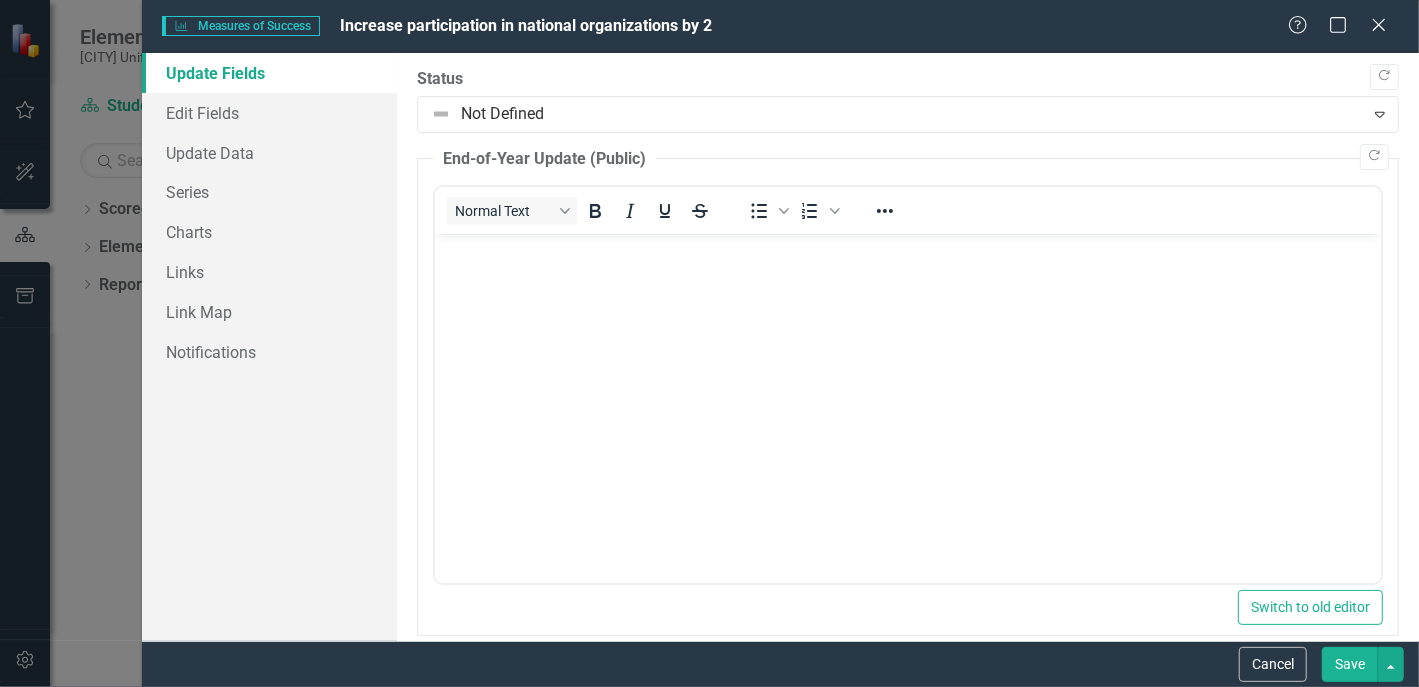 click on "Save" at bounding box center [1350, 664] 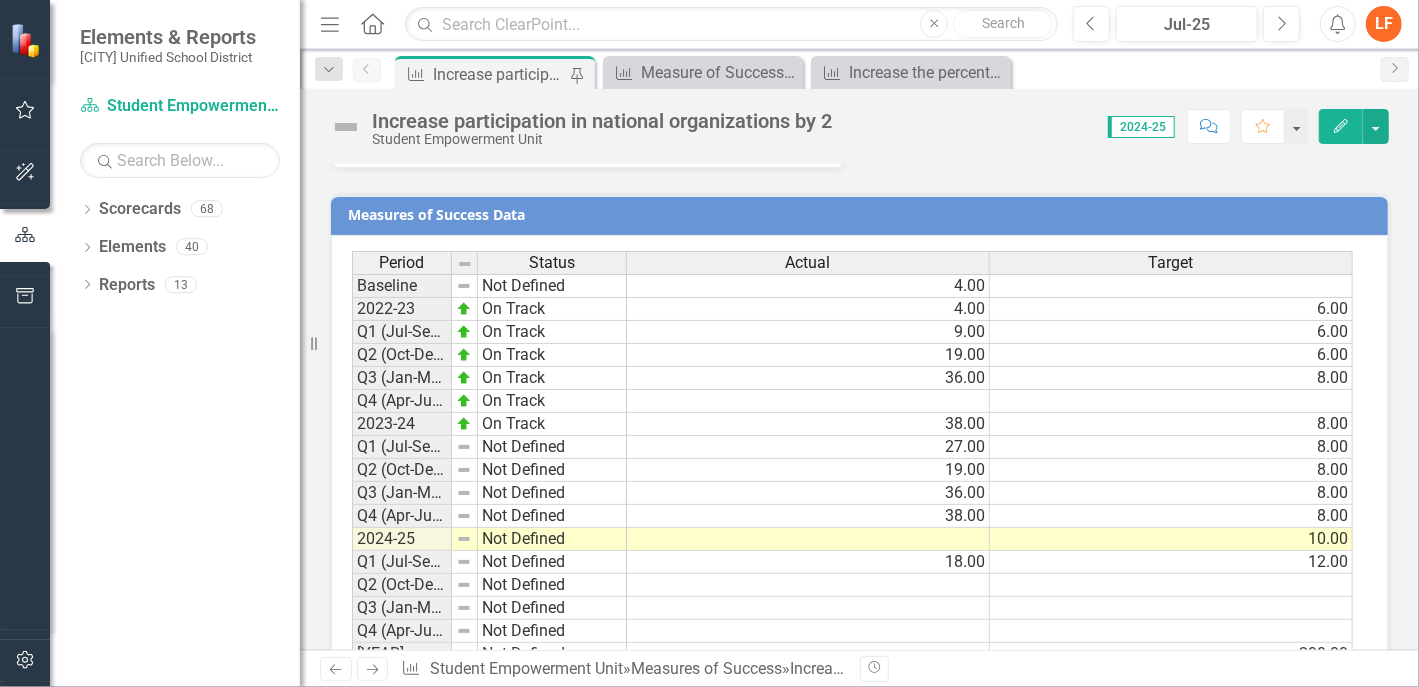 scroll, scrollTop: 1566, scrollLeft: 0, axis: vertical 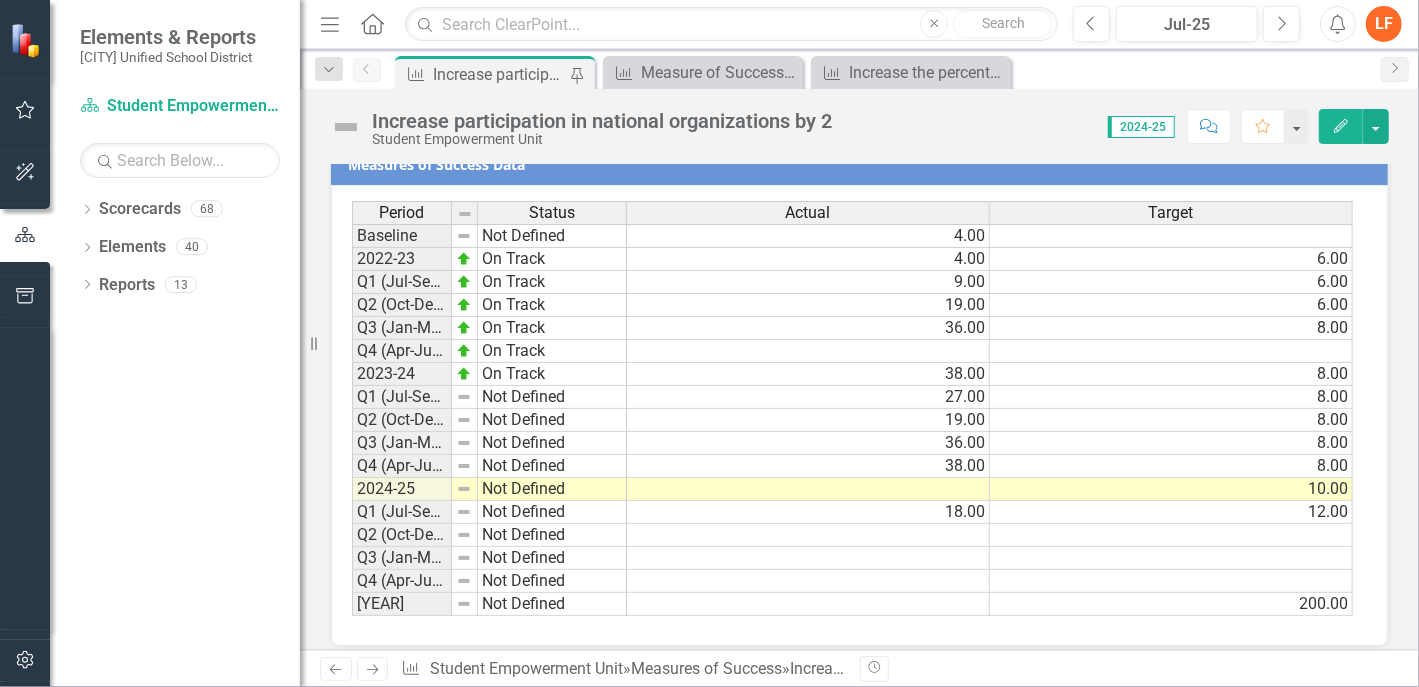 click at bounding box center (808, 489) 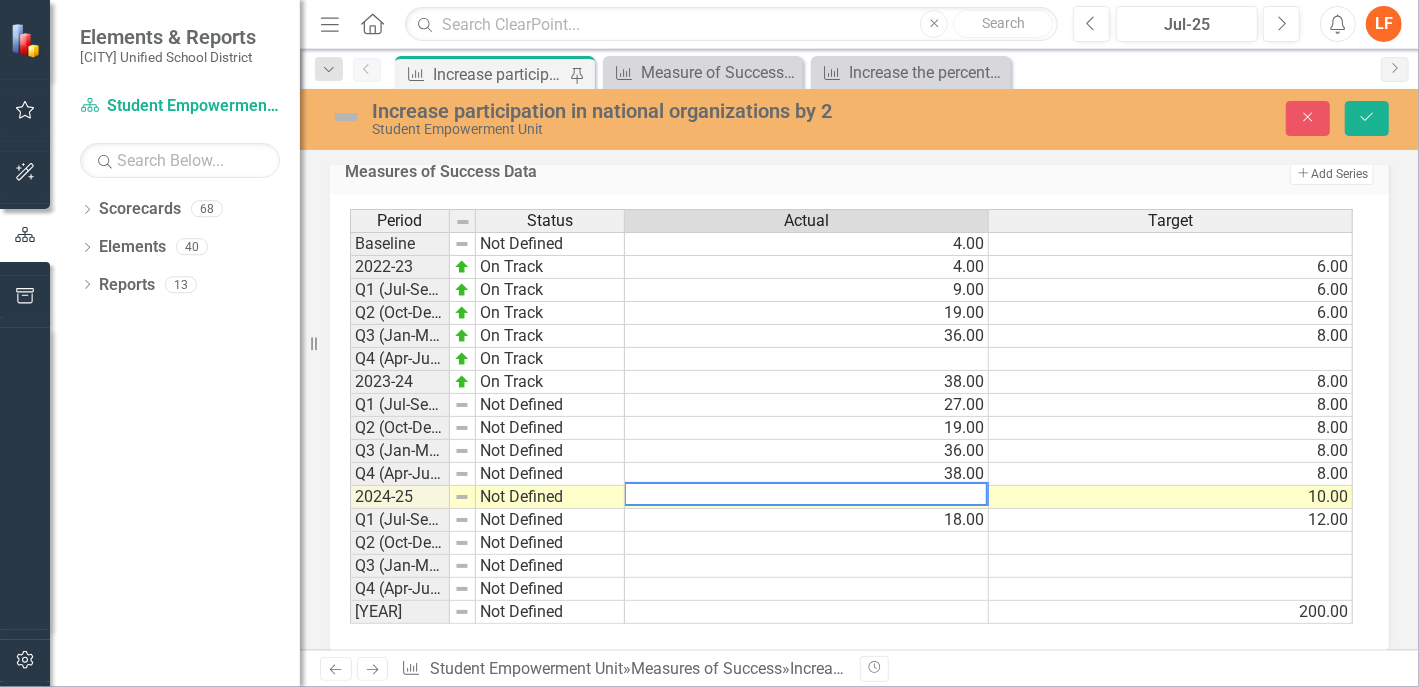type on "3" 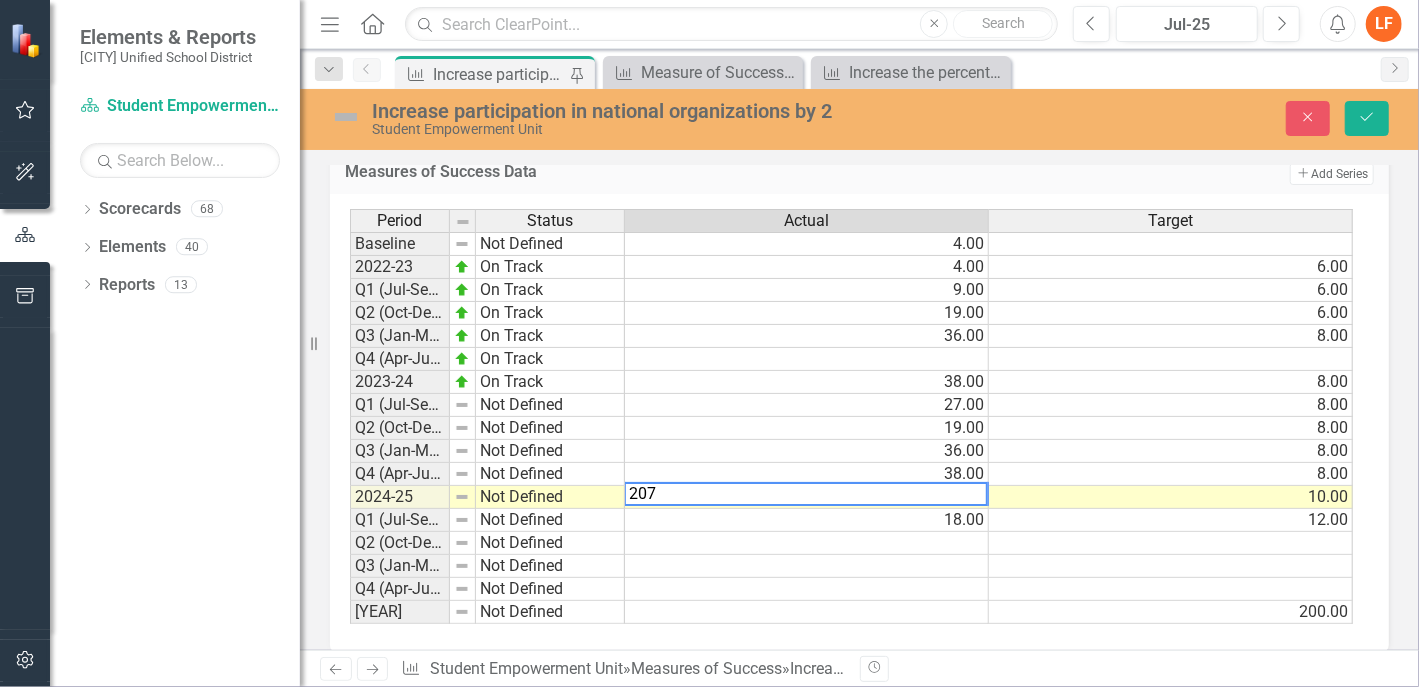 type on "207" 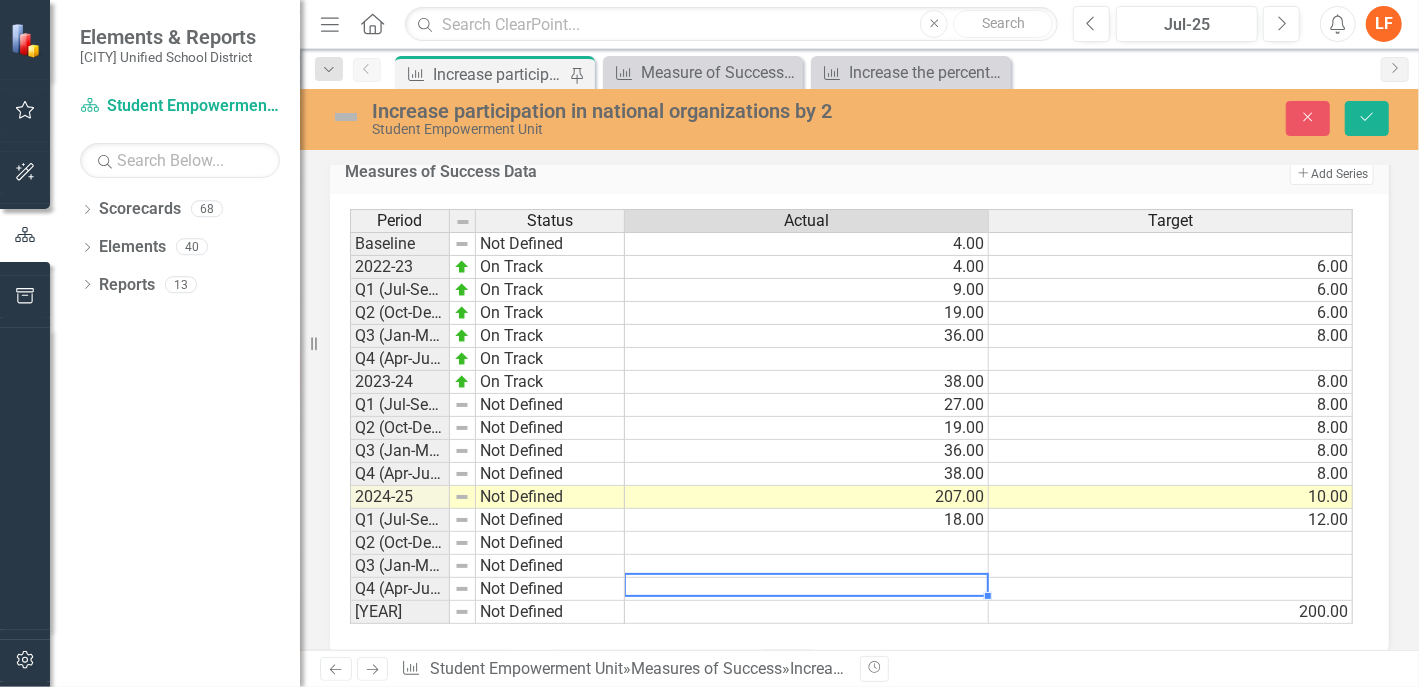 click at bounding box center (807, 589) 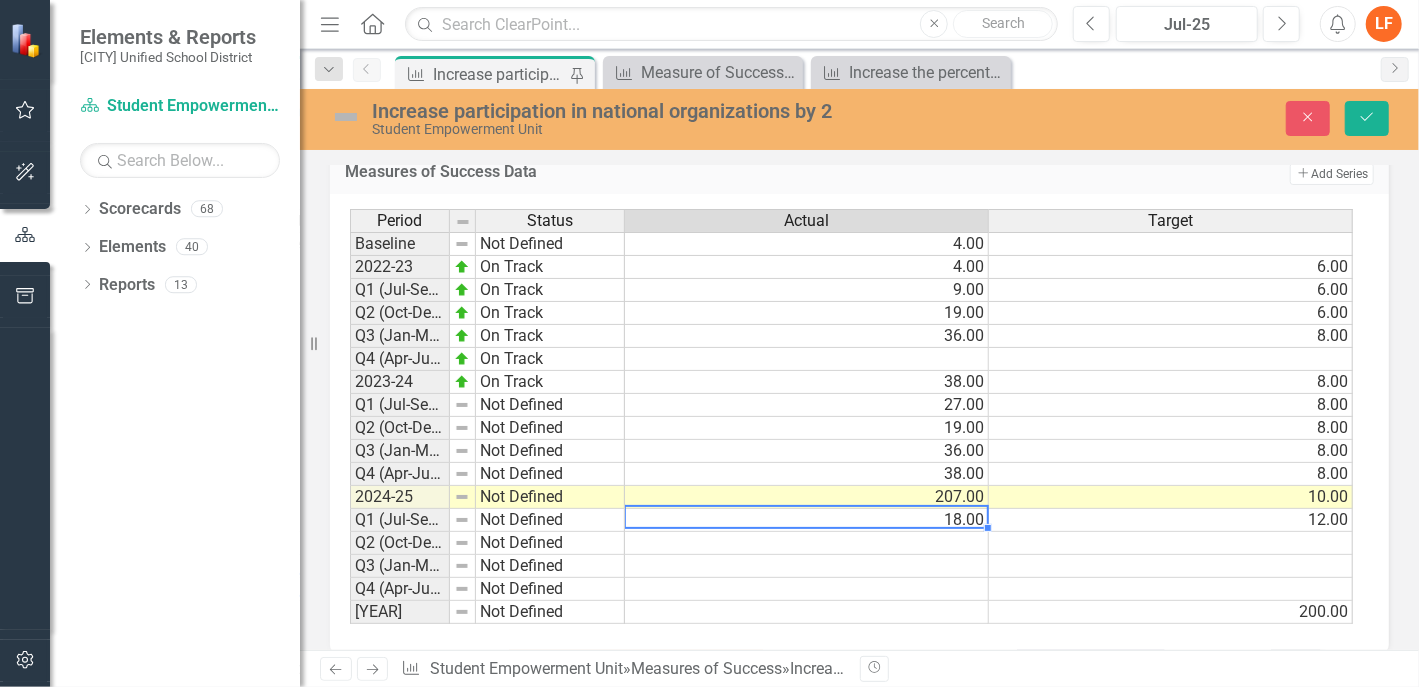 click on "18.00" at bounding box center [807, 520] 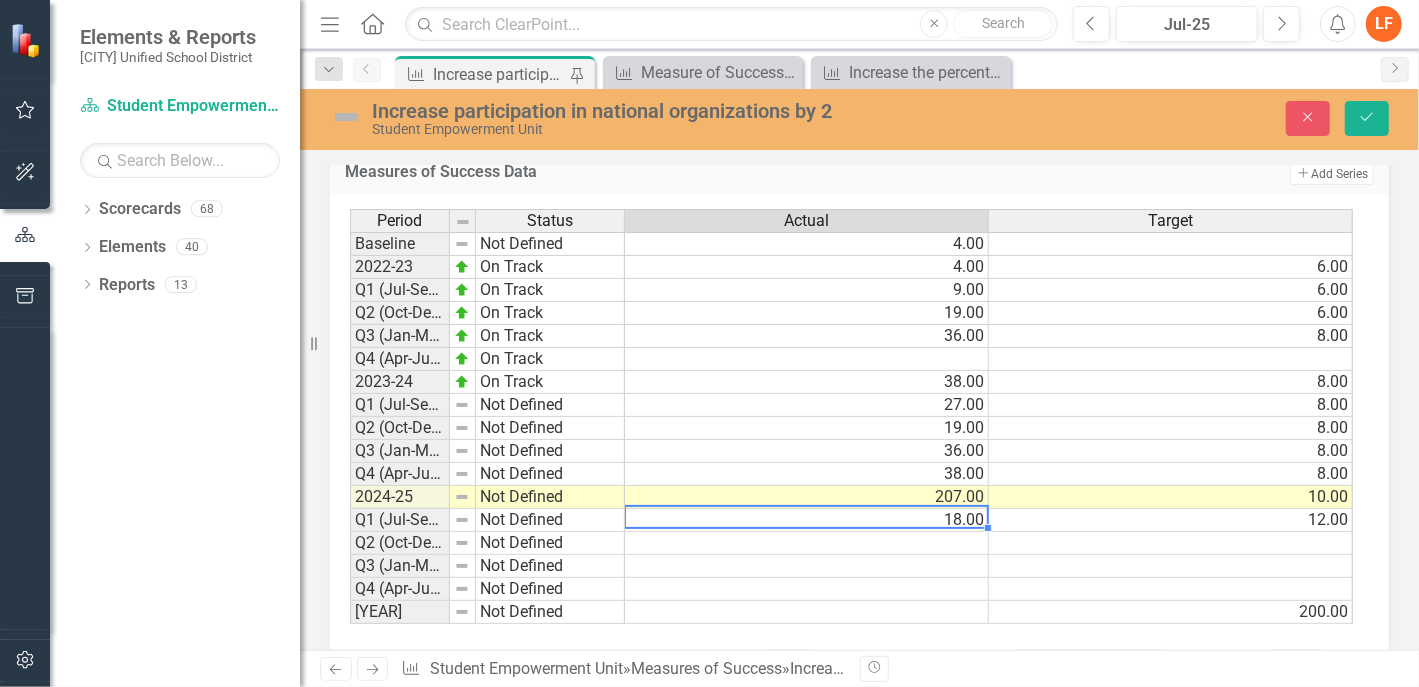 click on "207.00" at bounding box center [807, 497] 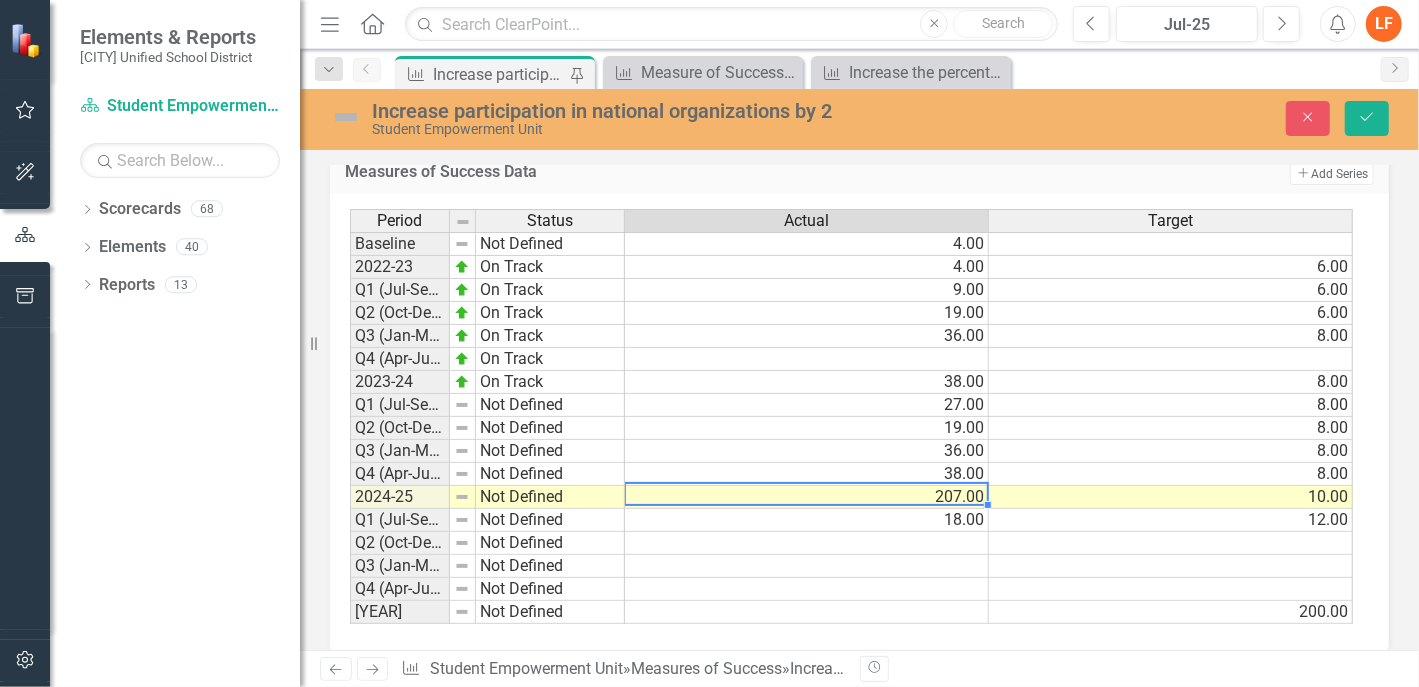 click on "207.00" at bounding box center [807, 497] 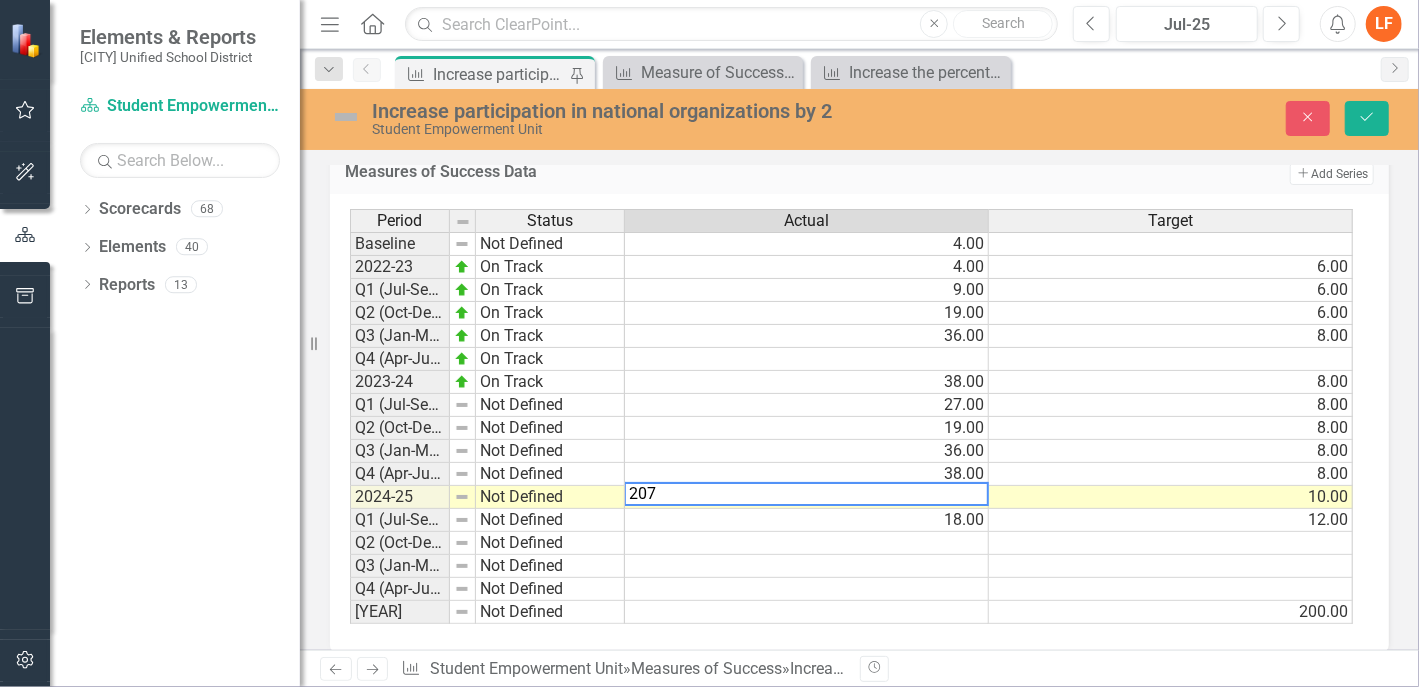 click at bounding box center (807, 589) 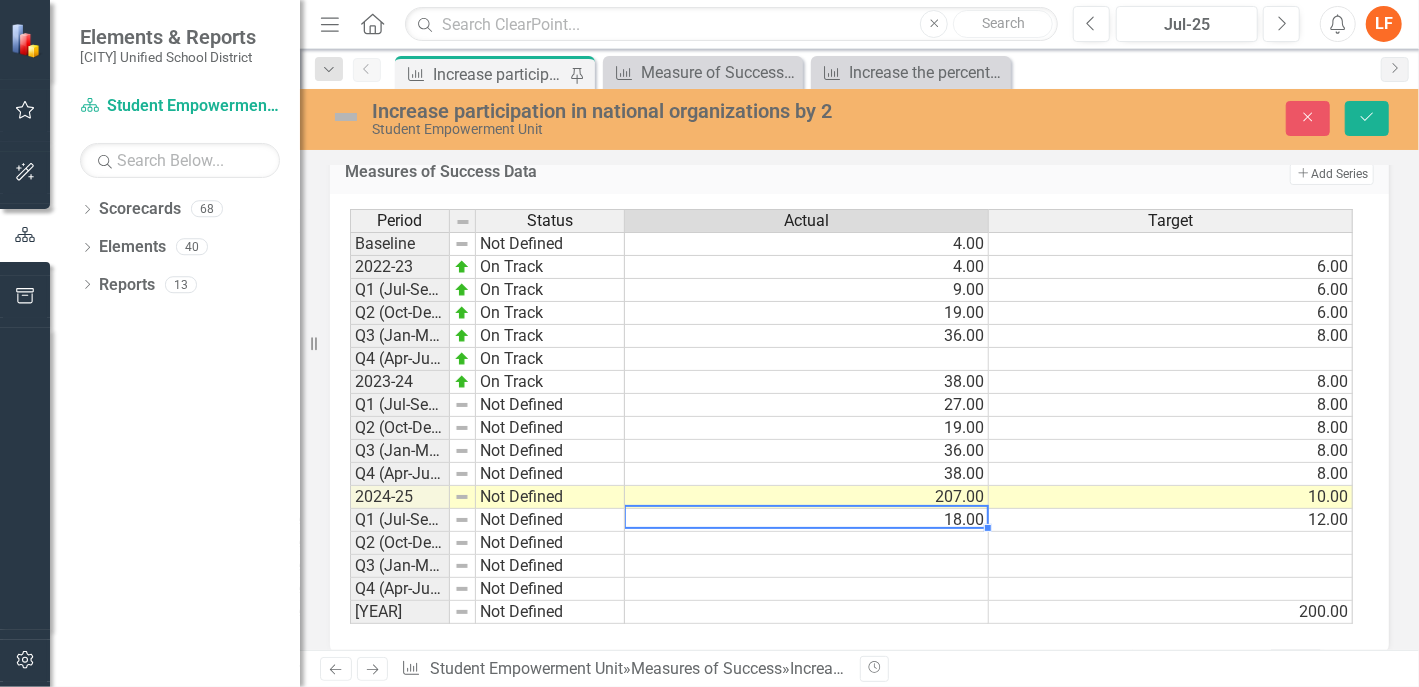 click on "18.00" at bounding box center [807, 520] 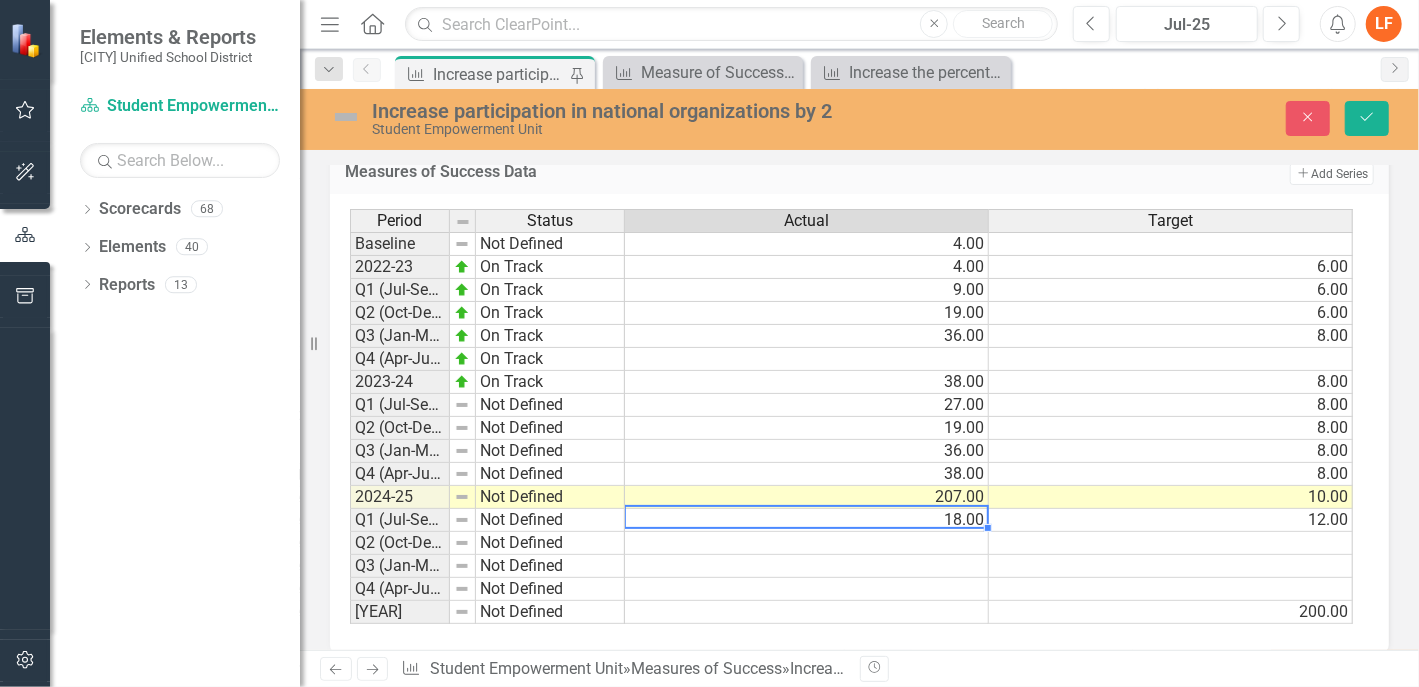 click on "18.00" at bounding box center [807, 520] 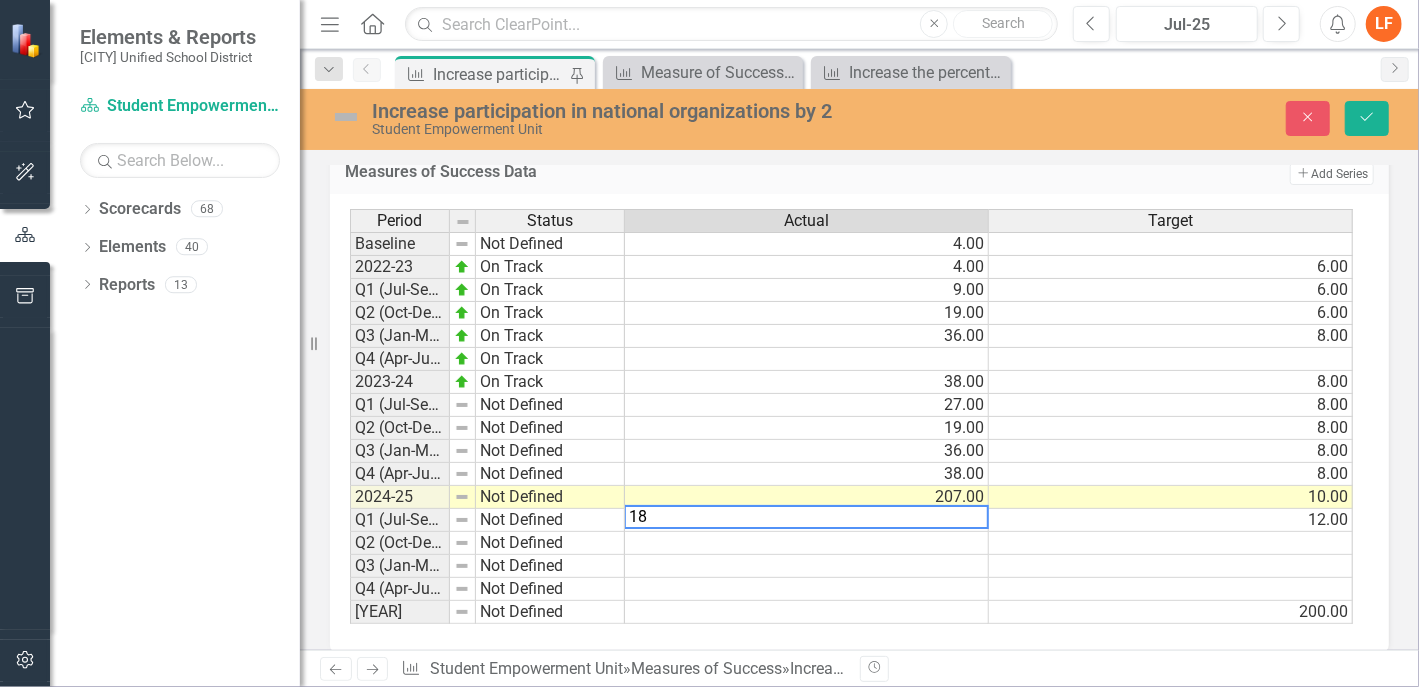 type on "1" 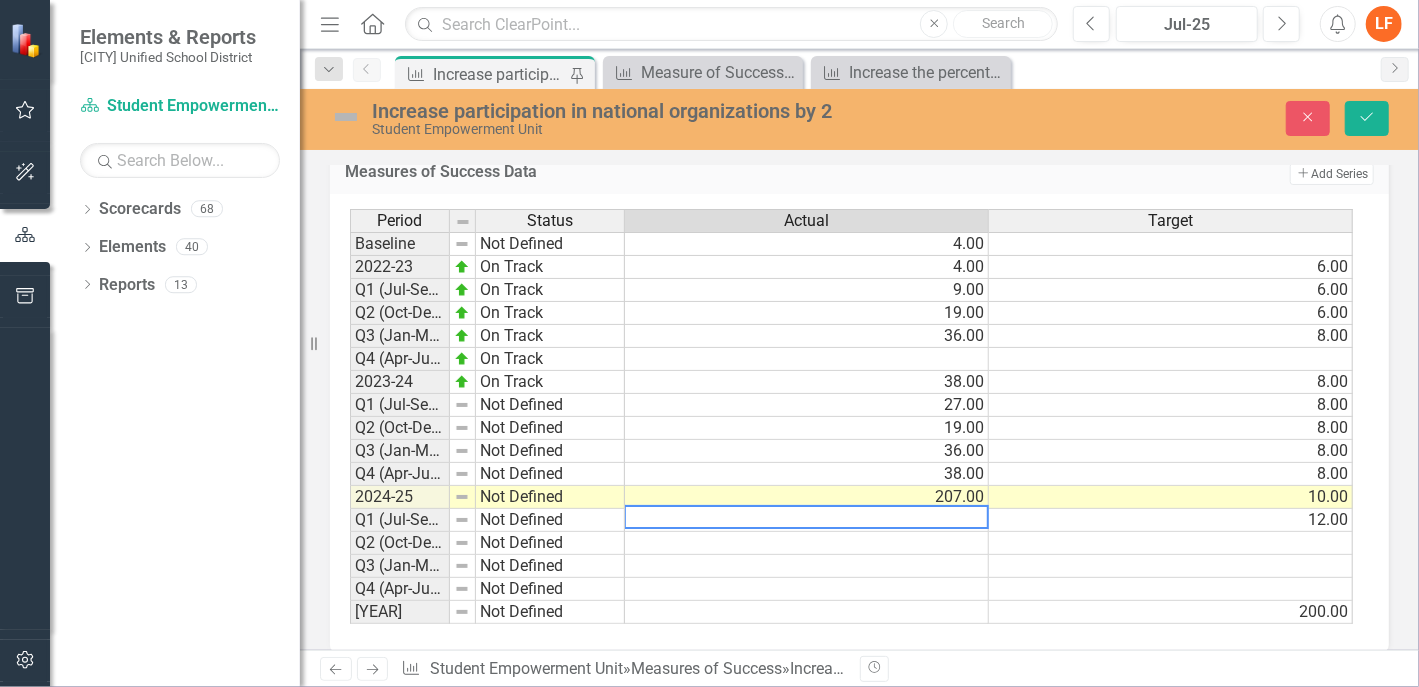 type 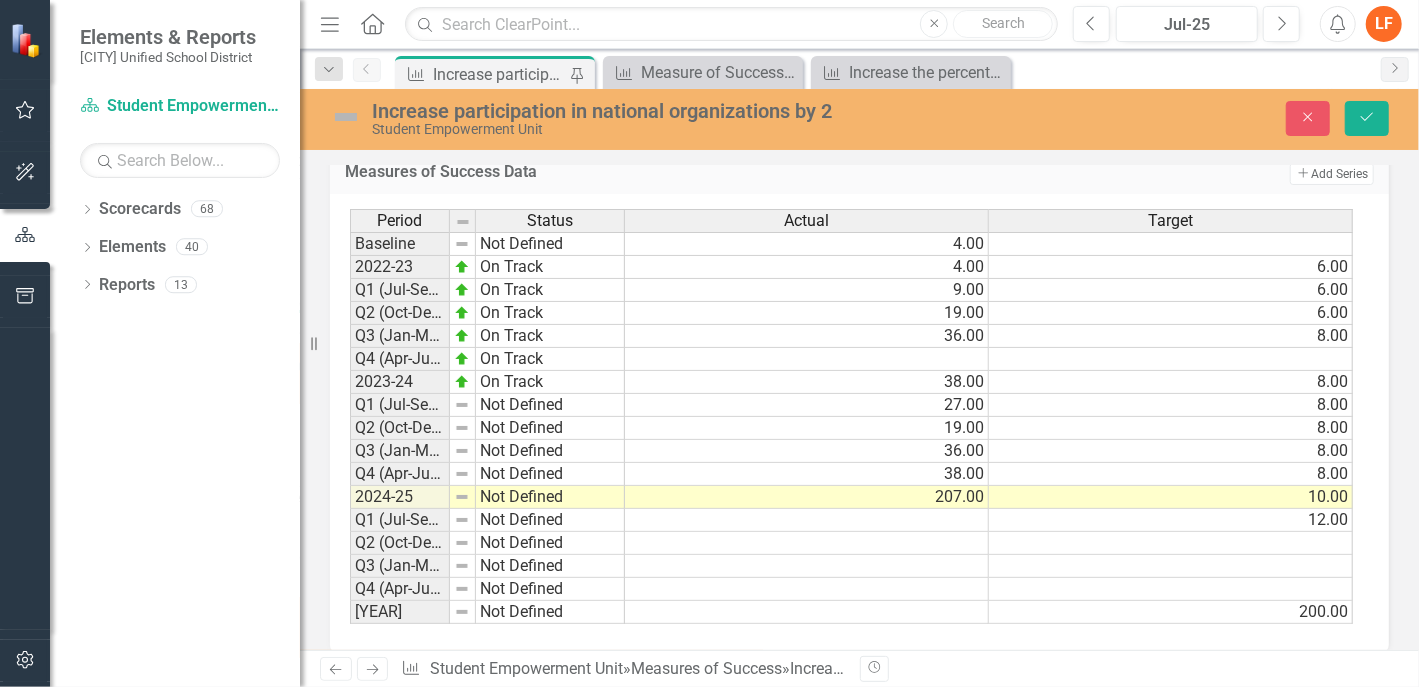 scroll, scrollTop: 1573, scrollLeft: 0, axis: vertical 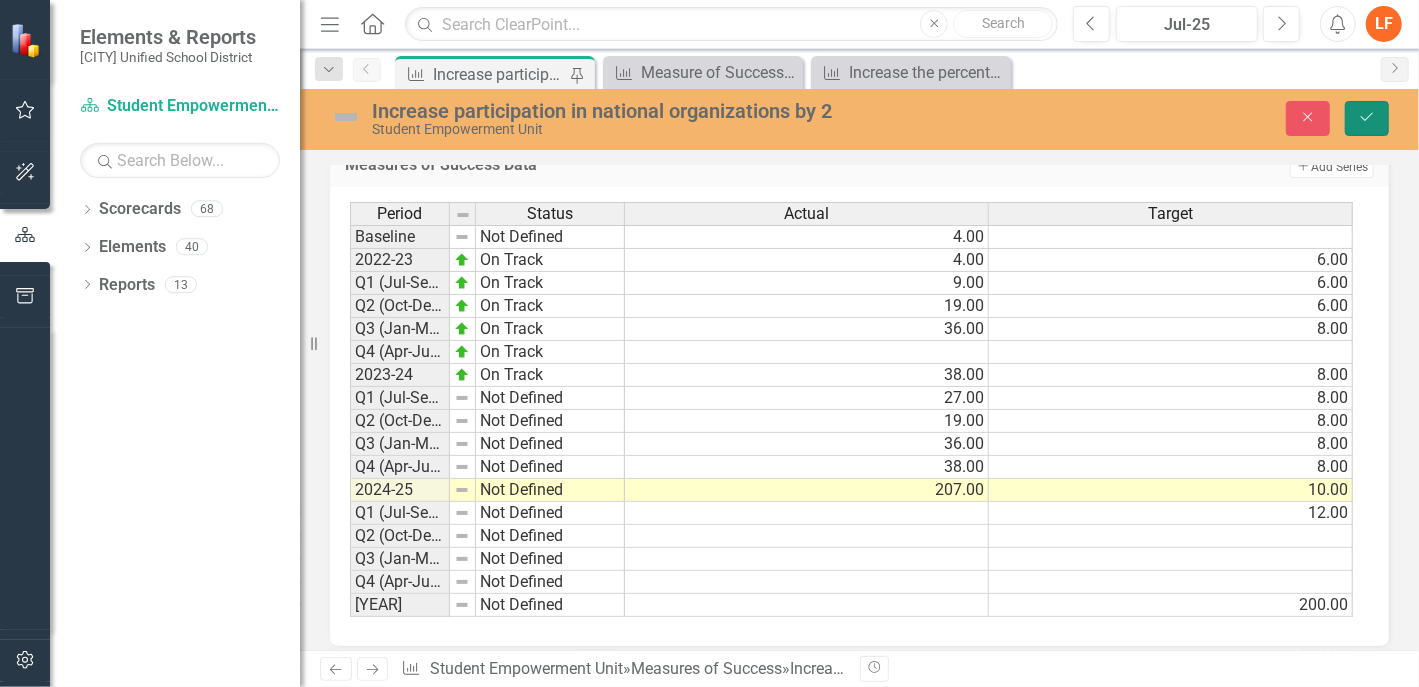 click on "Save" 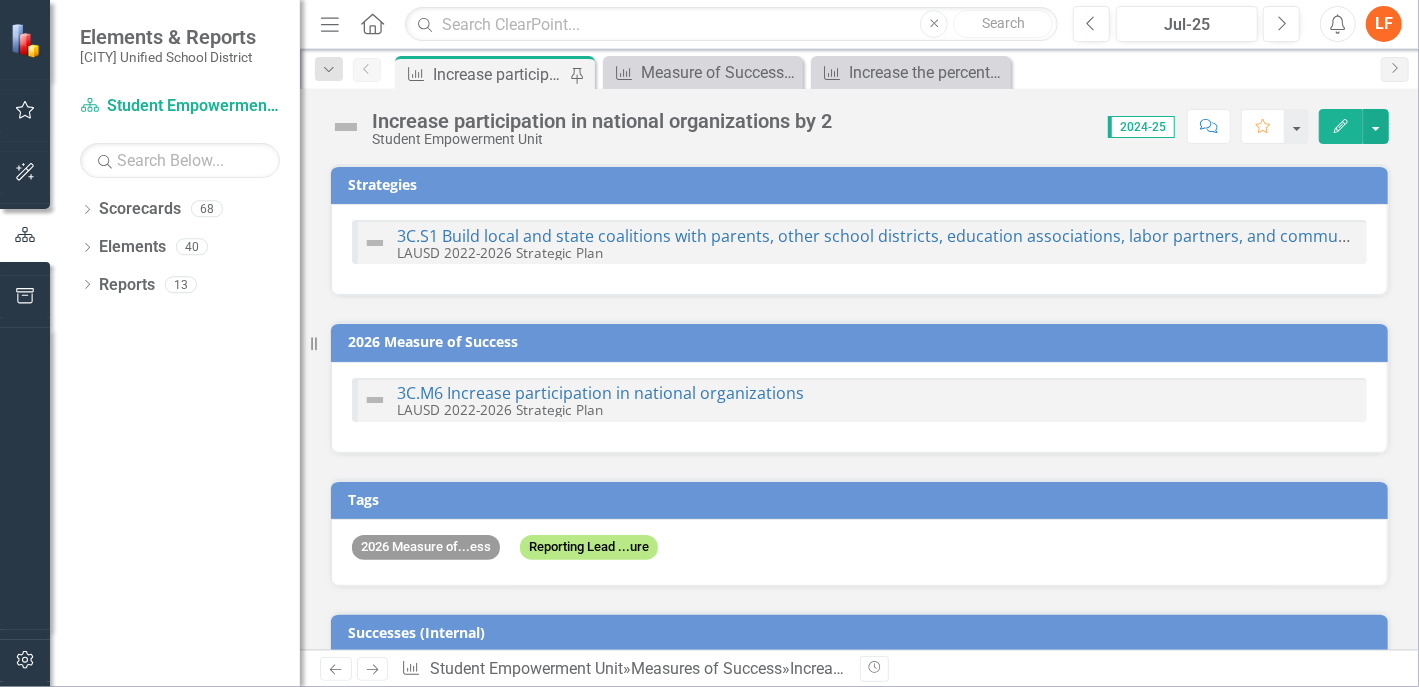 checkbox on "false" 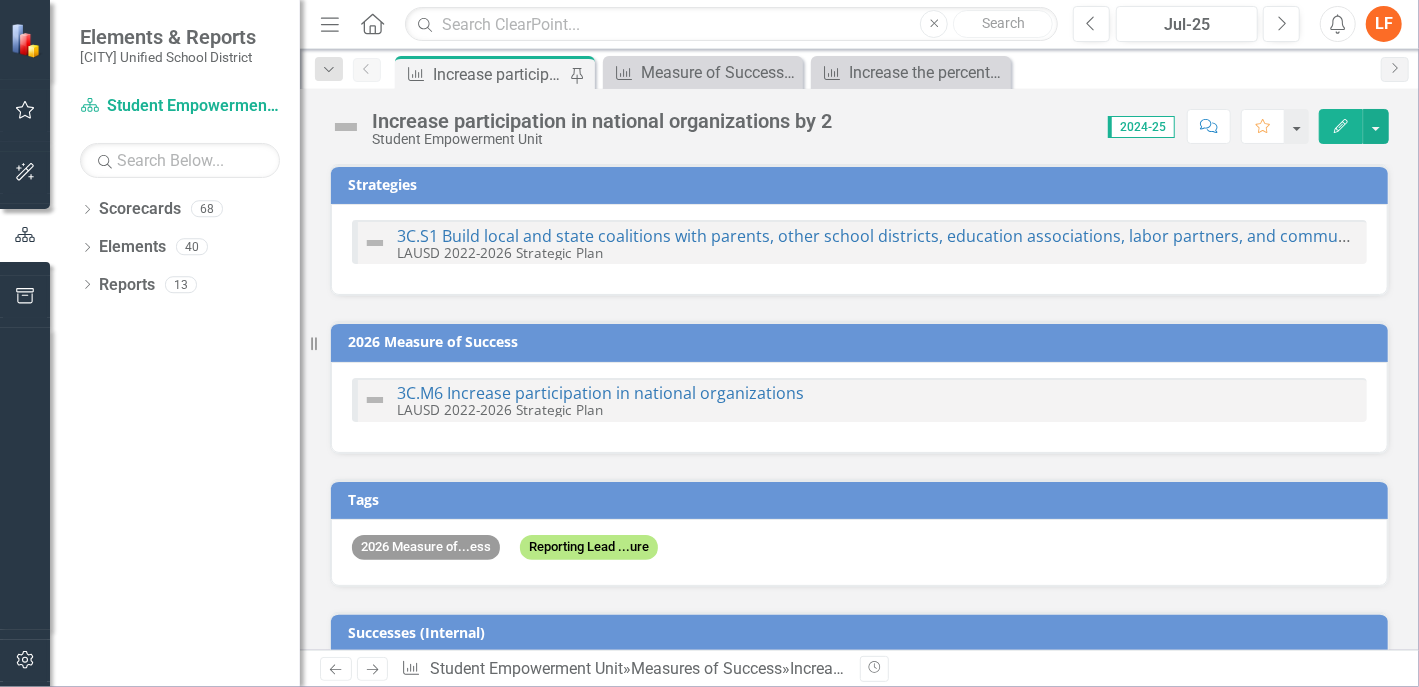 checkbox on "false" 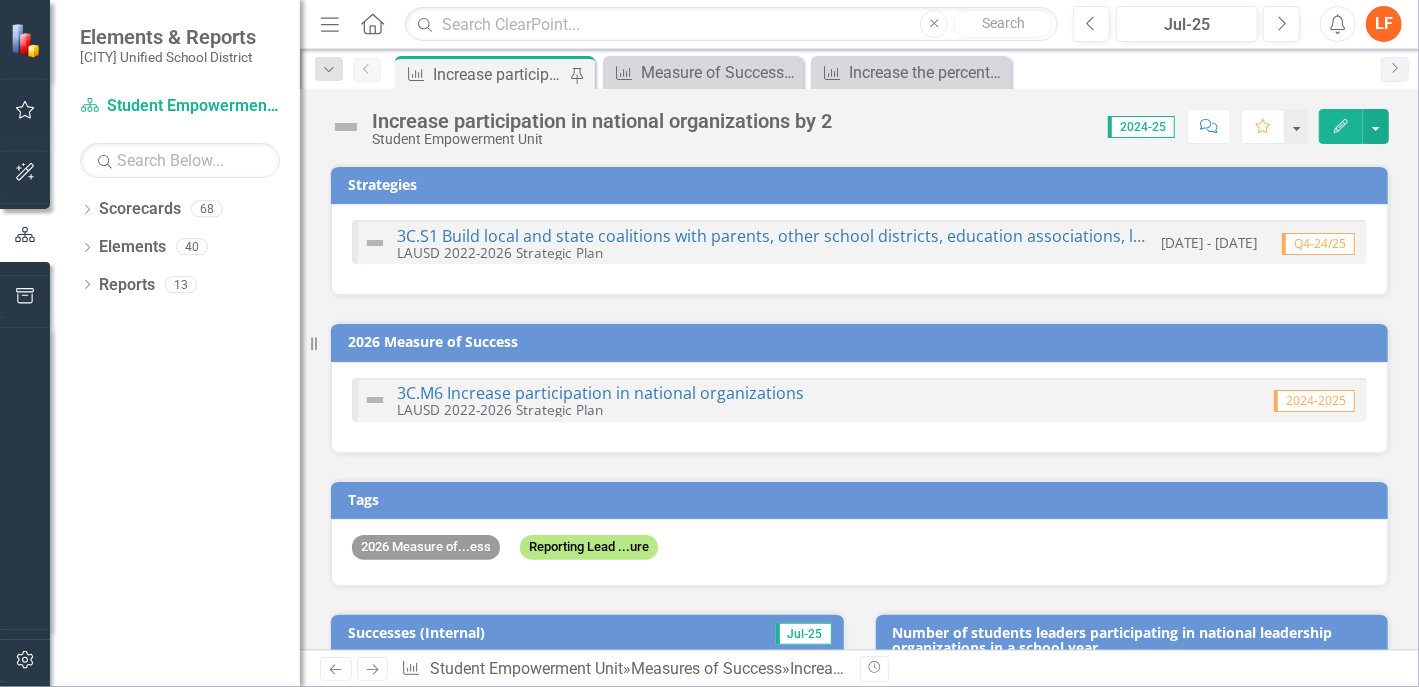 checkbox on "true" 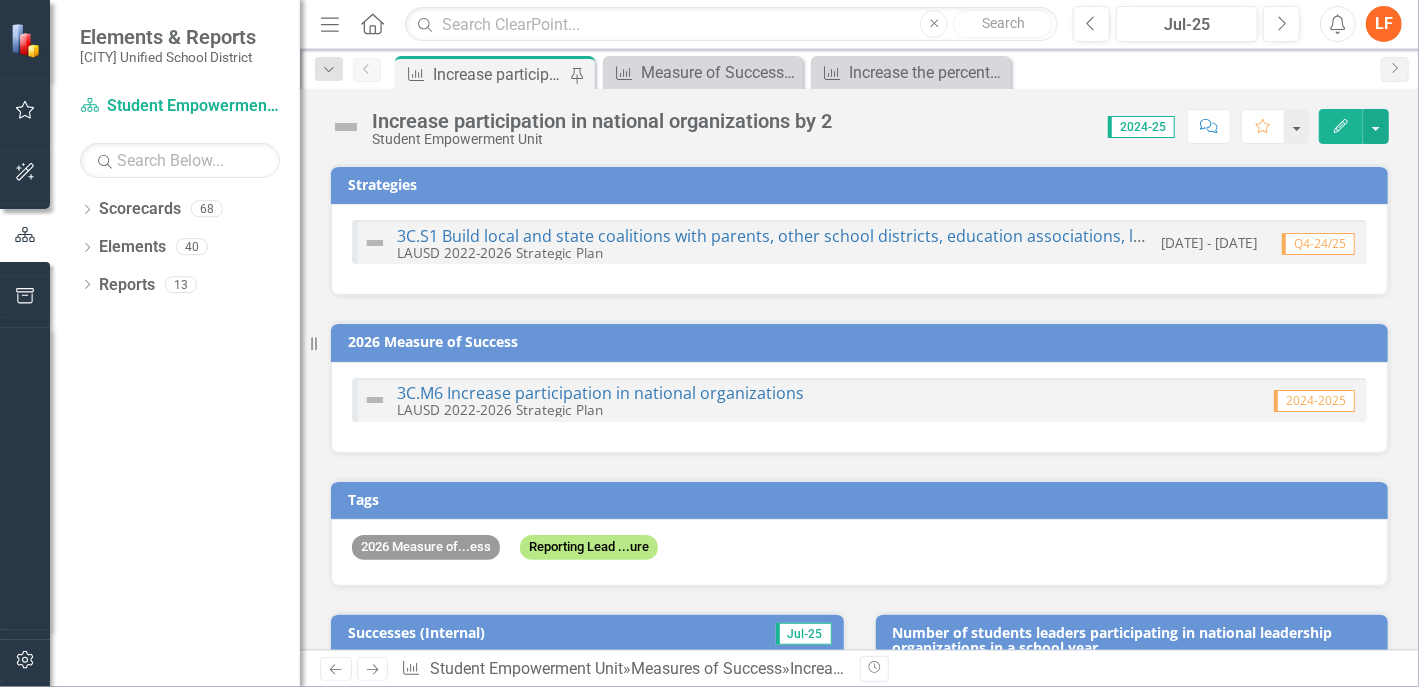 checkbox on "true" 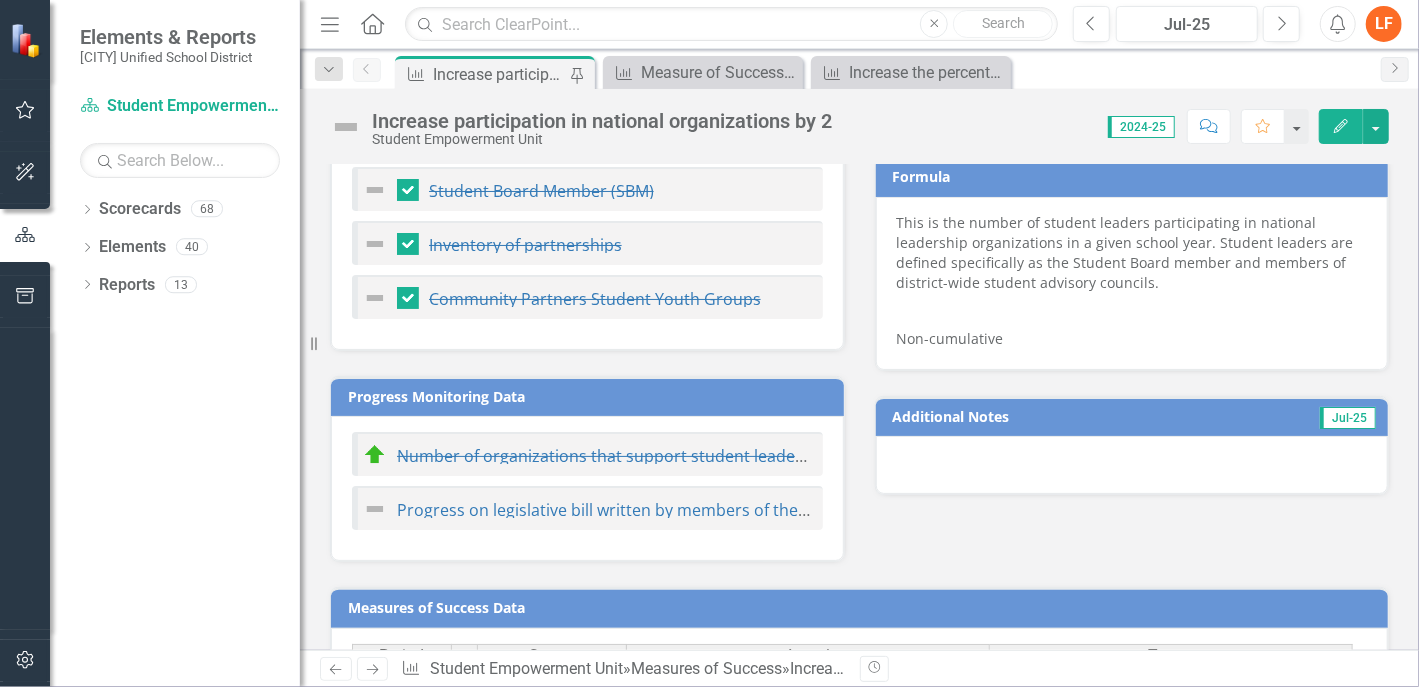 scroll, scrollTop: 1118, scrollLeft: 0, axis: vertical 